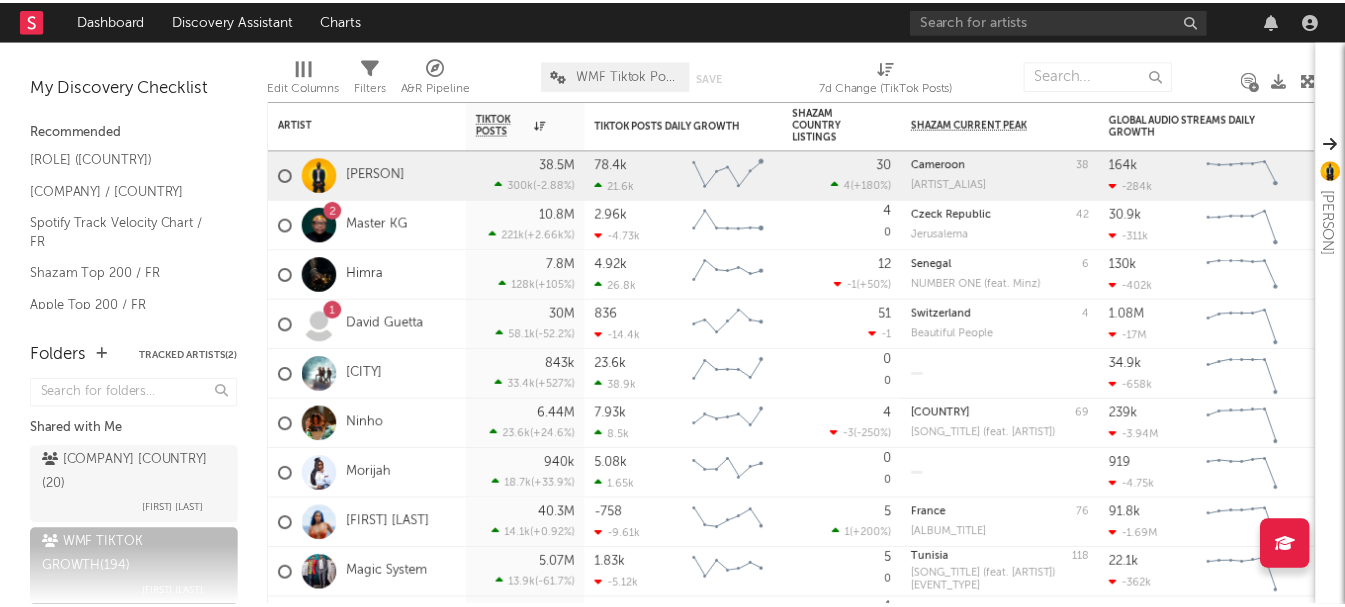scroll, scrollTop: 0, scrollLeft: 0, axis: both 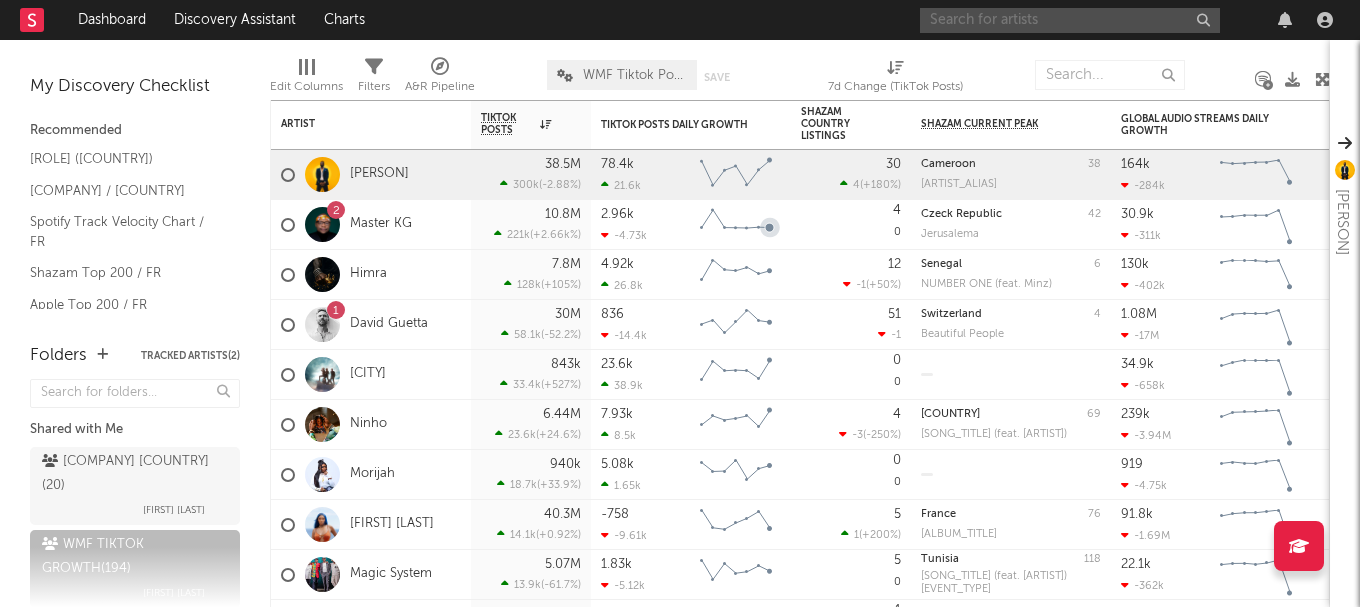 click at bounding box center [1070, 20] 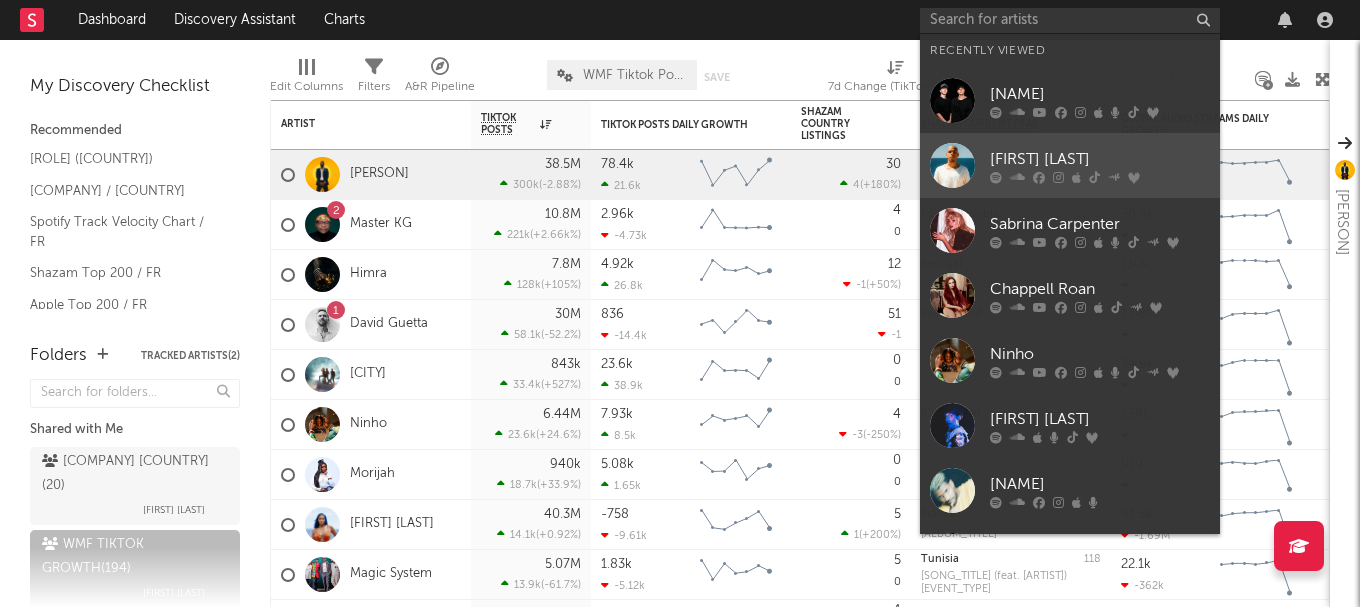 click at bounding box center (952, 165) 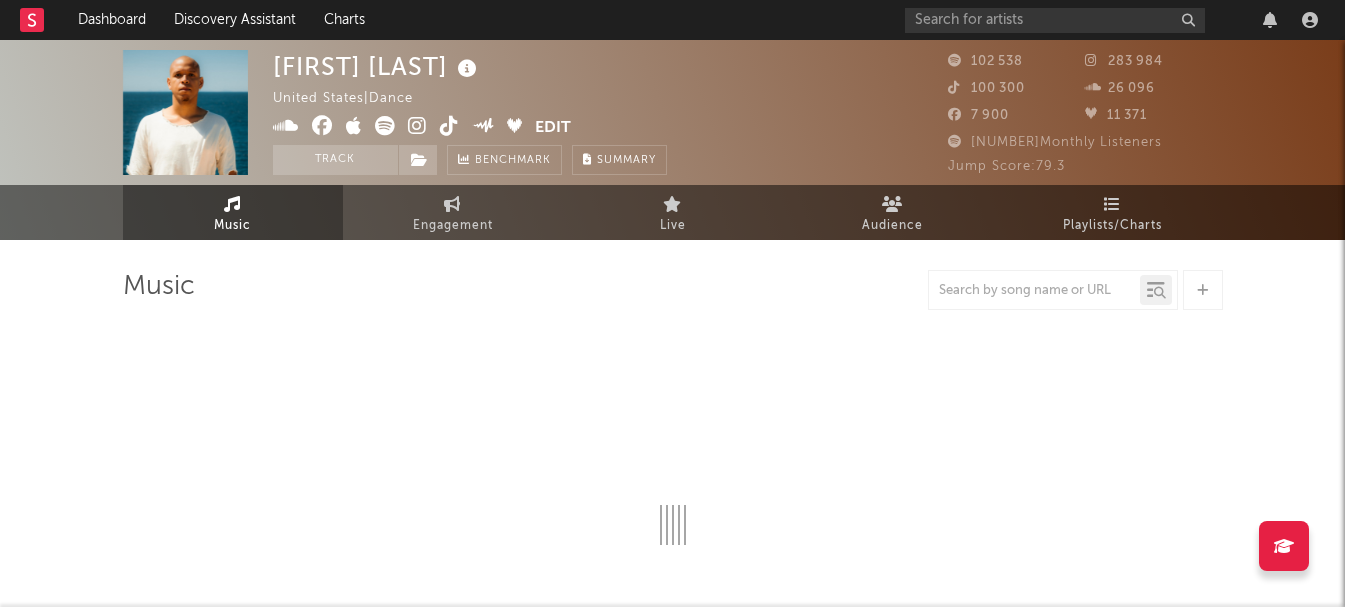 select on "6m" 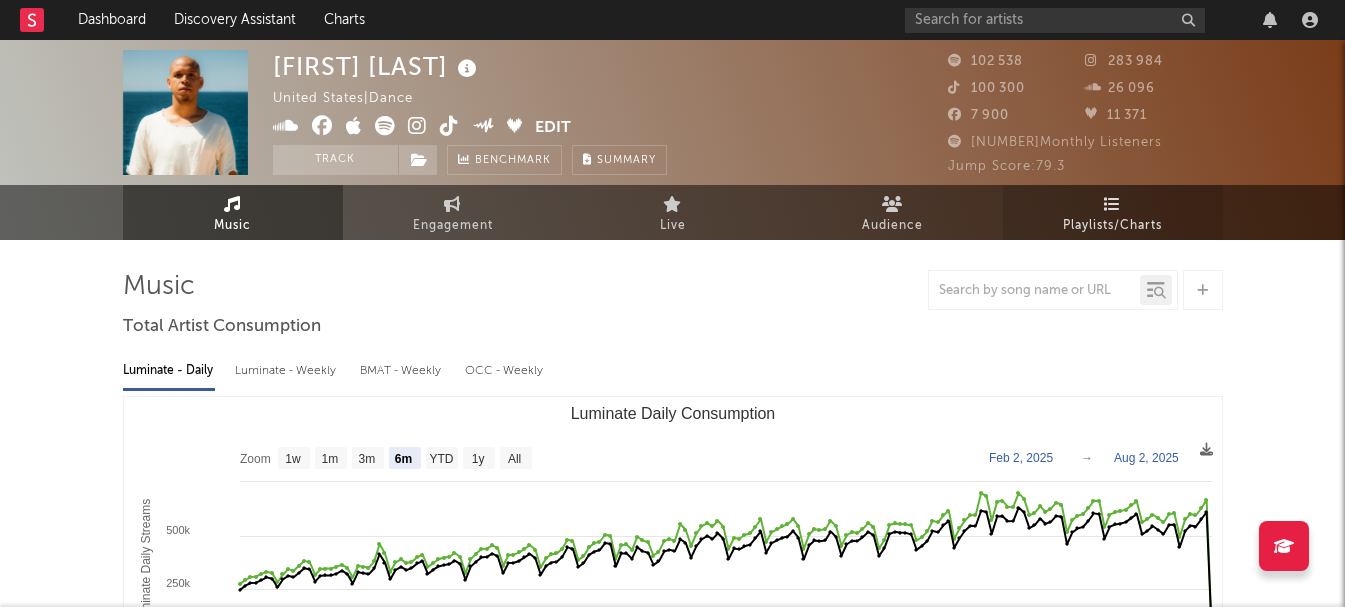 click on "Playlists/Charts" at bounding box center (1112, 226) 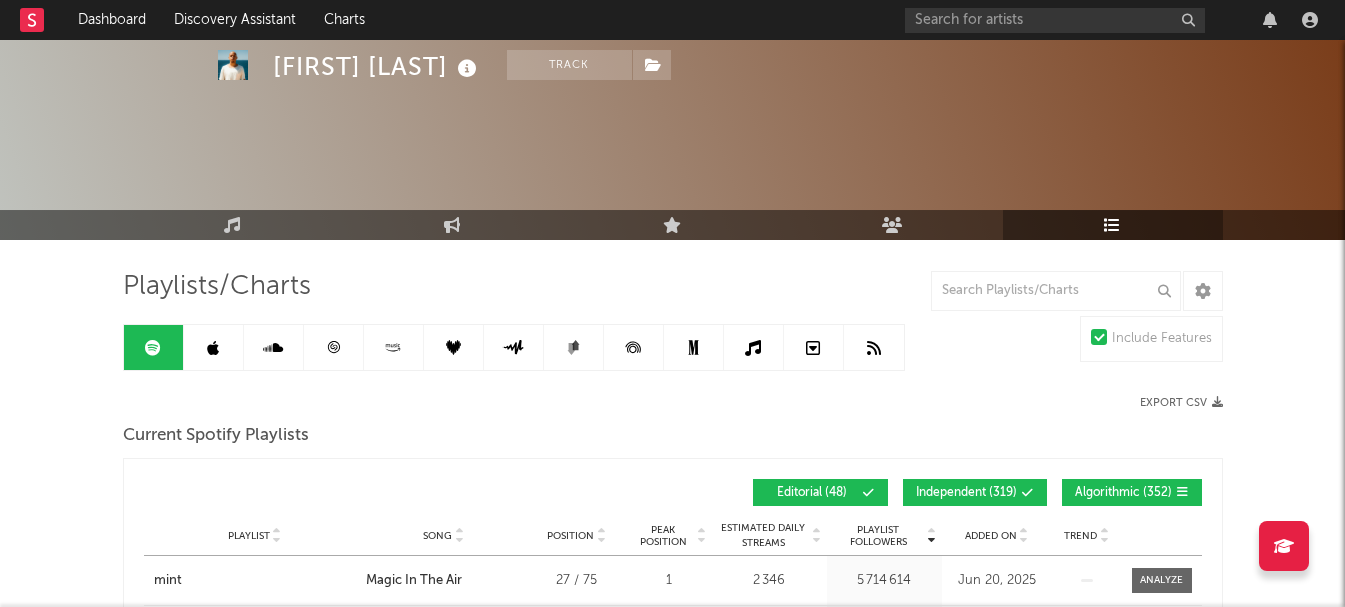scroll, scrollTop: 100, scrollLeft: 0, axis: vertical 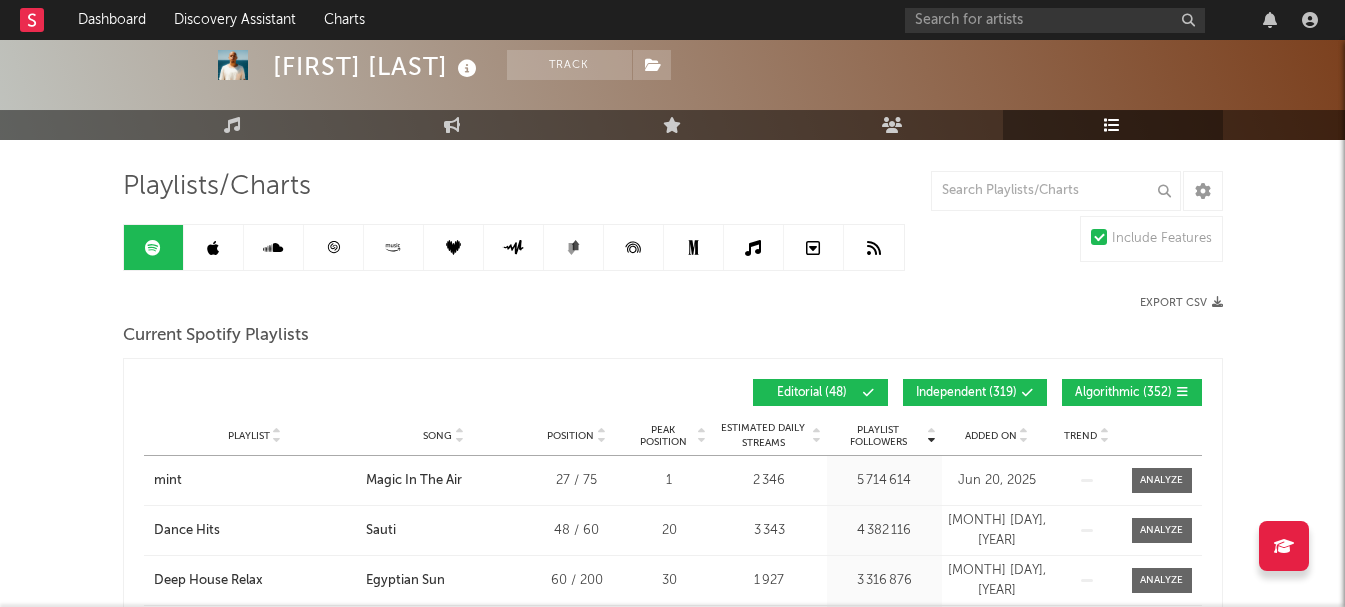 click on "[RECORD_LABEL] ([NUMBER])" at bounding box center [966, 393] 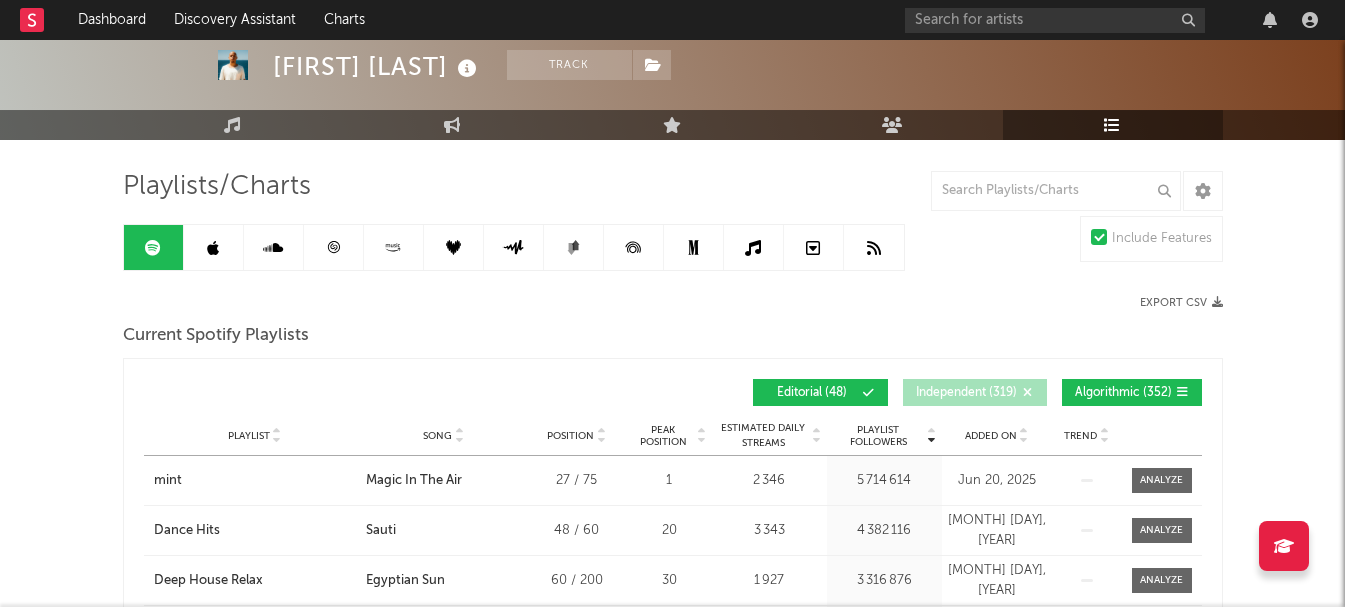 click on "[ROLE] ([NUMBER])" at bounding box center [1123, 393] 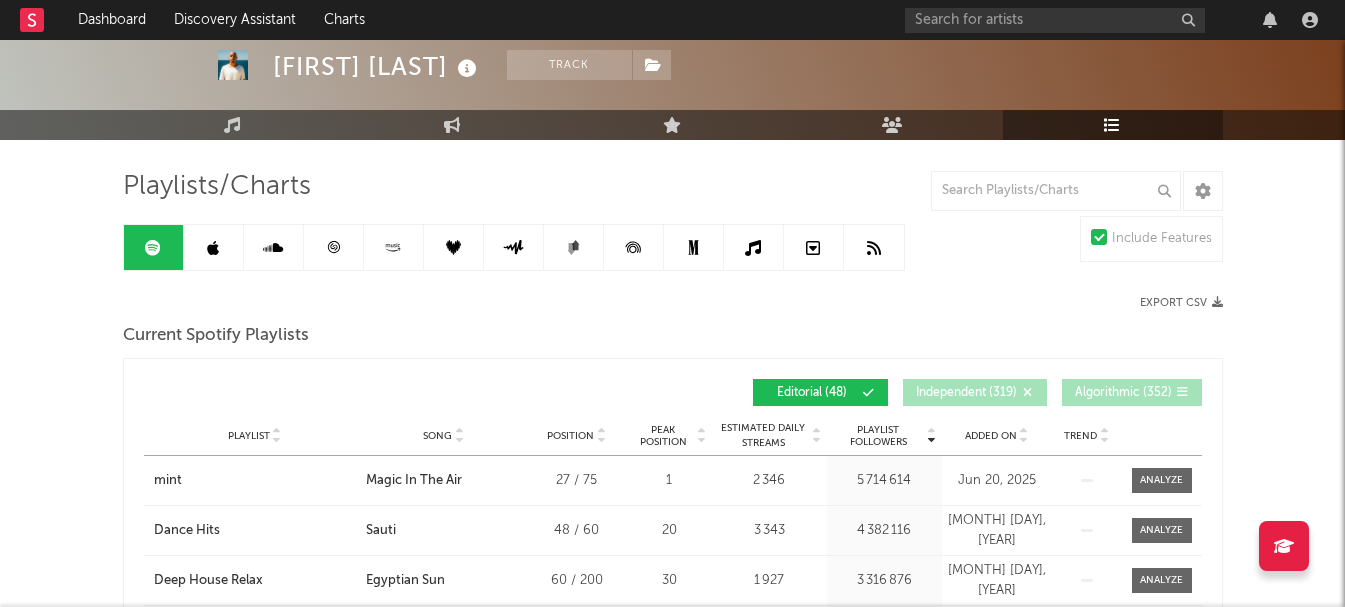 click on "Added On" at bounding box center (997, 435) 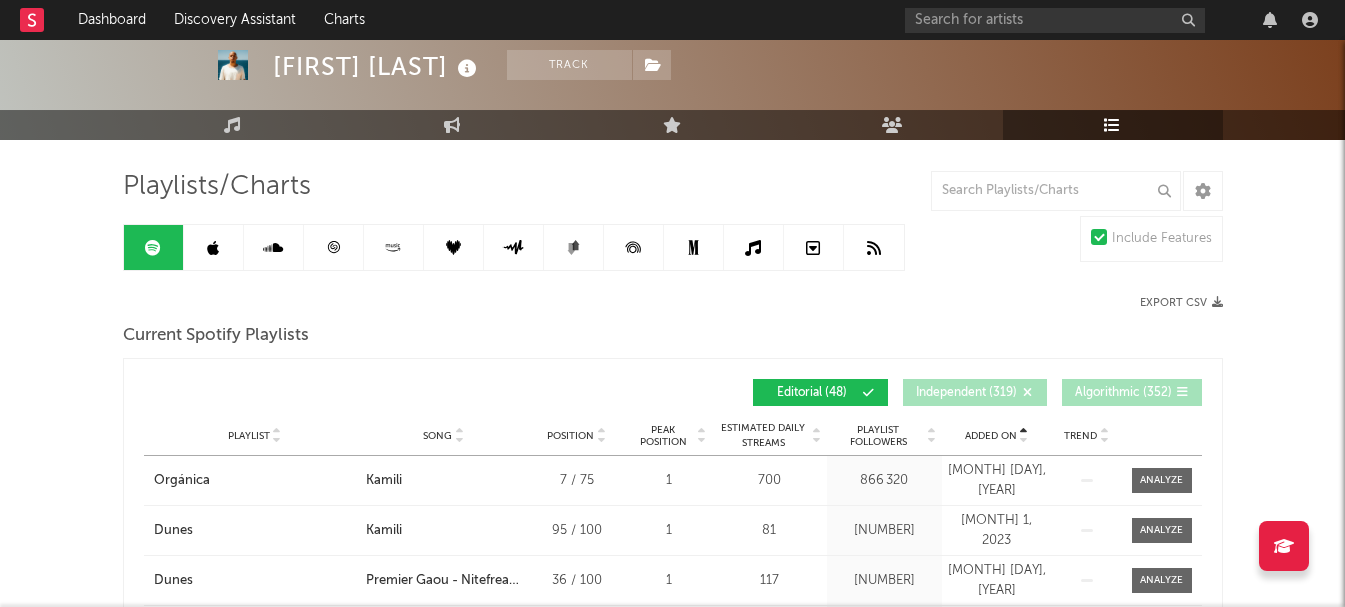click on "Added On" at bounding box center [997, 435] 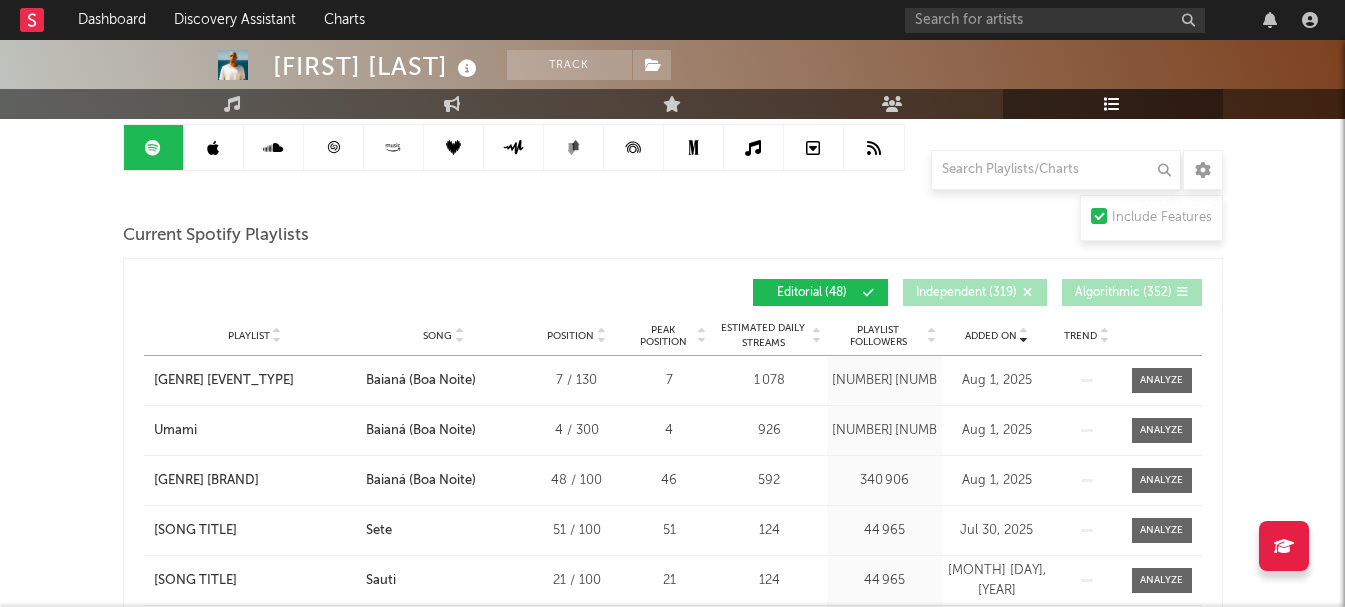 scroll, scrollTop: 300, scrollLeft: 0, axis: vertical 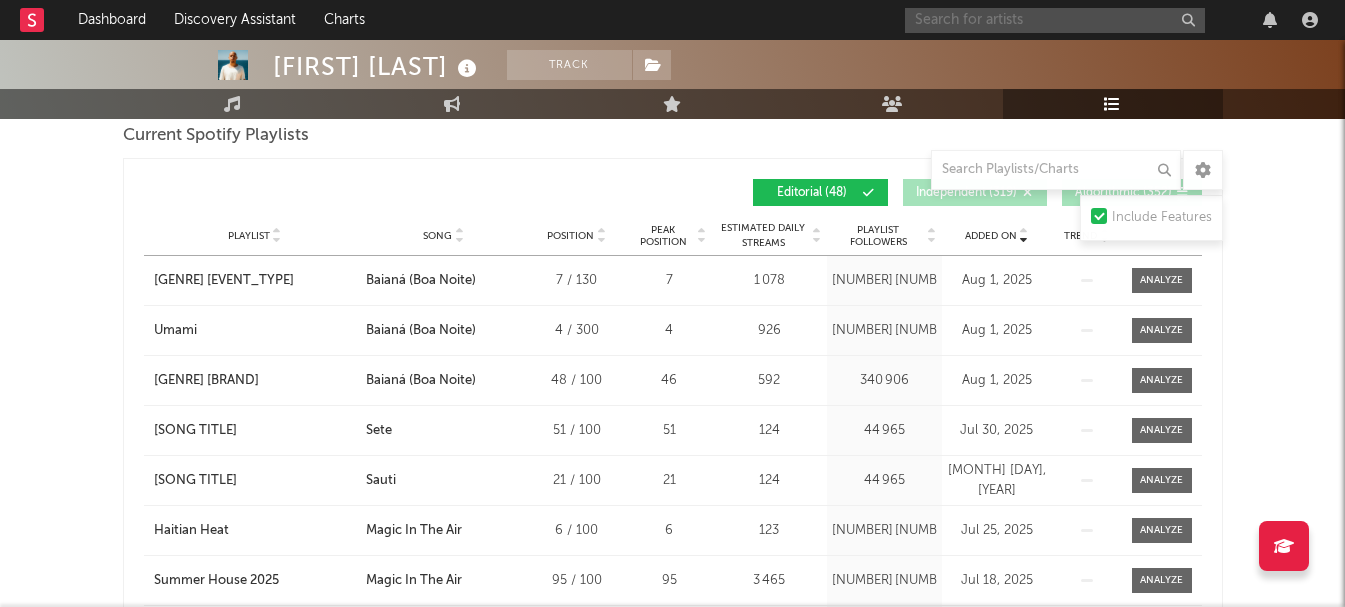 click at bounding box center [1055, 20] 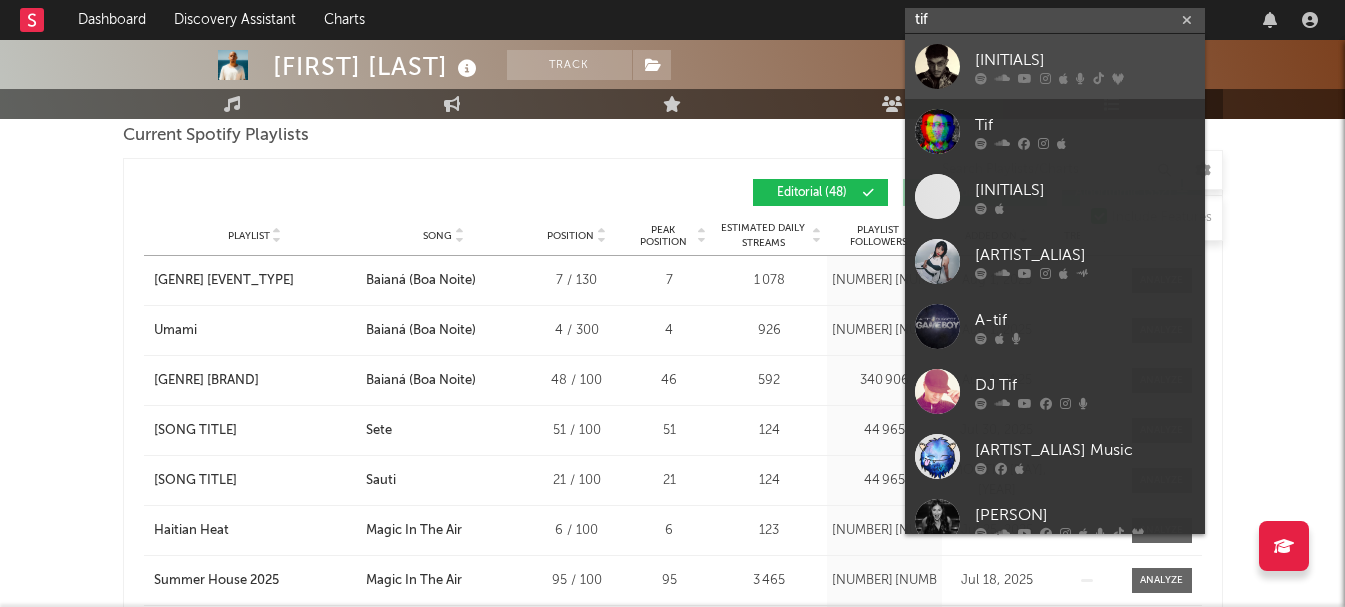 type on "tif" 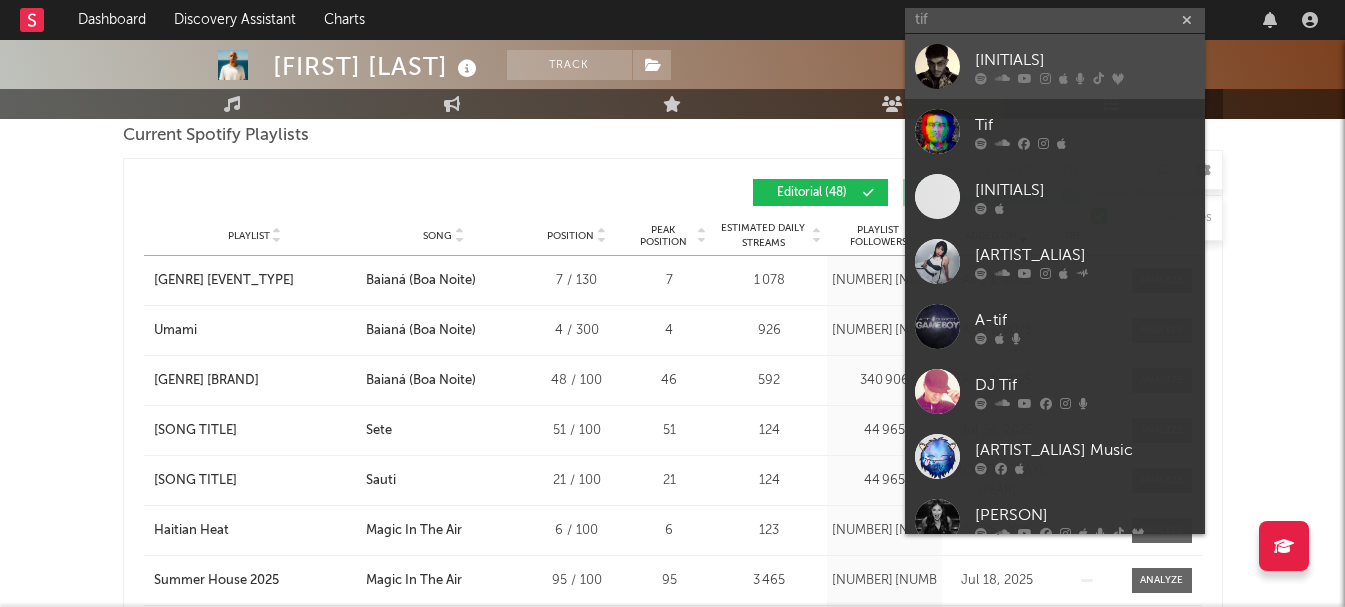 click on "[INITIALS]" at bounding box center (1085, 60) 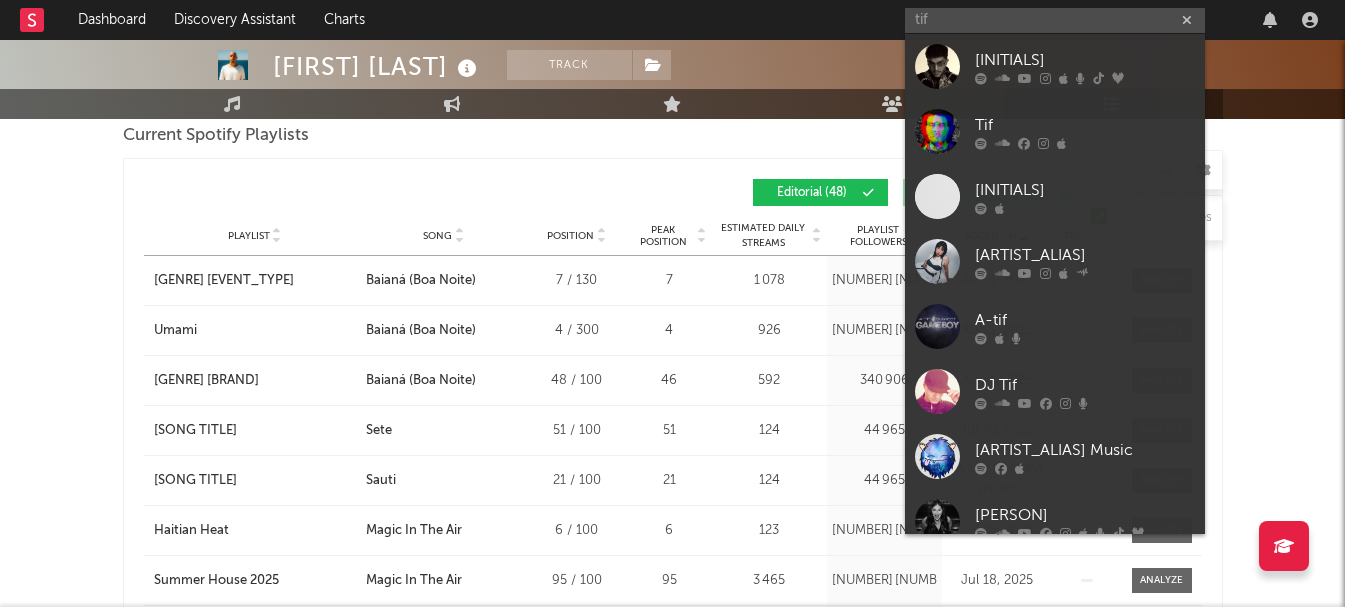 type 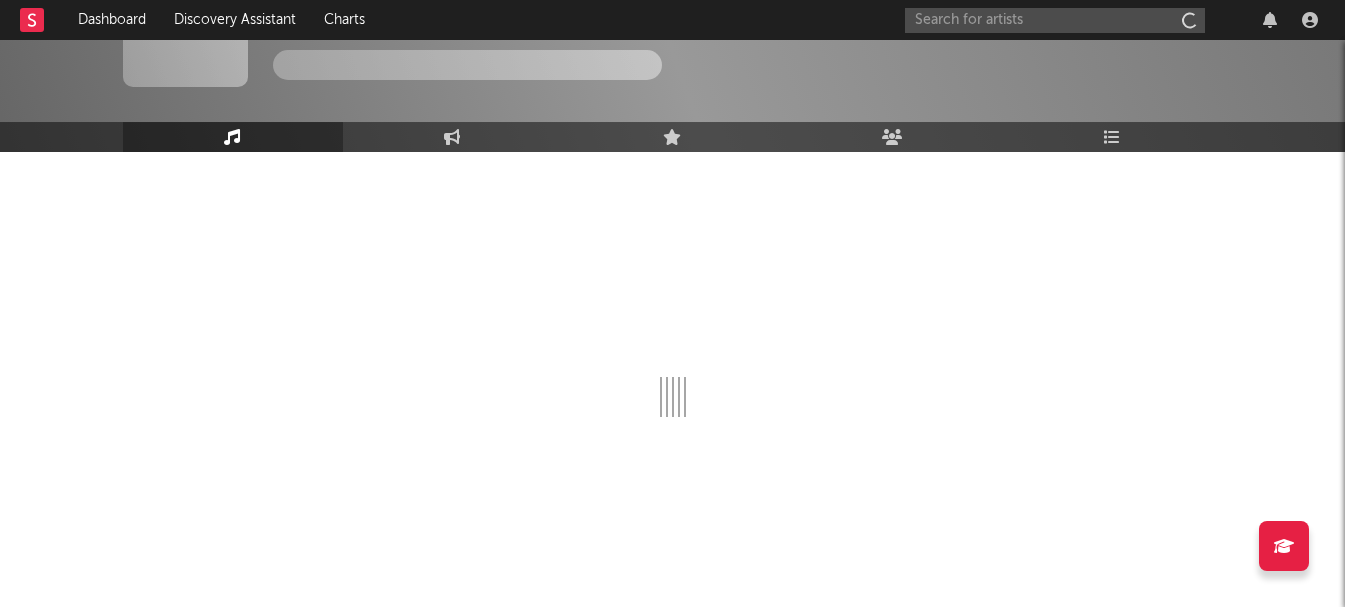scroll, scrollTop: 88, scrollLeft: 0, axis: vertical 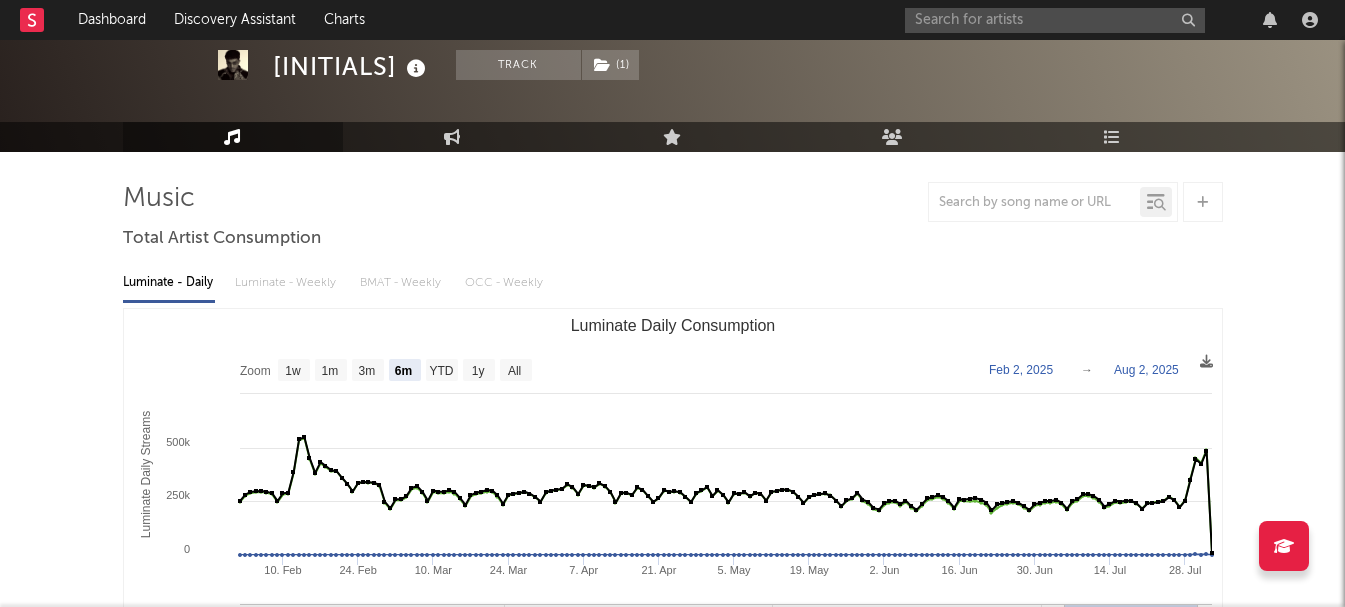 select on "6m" 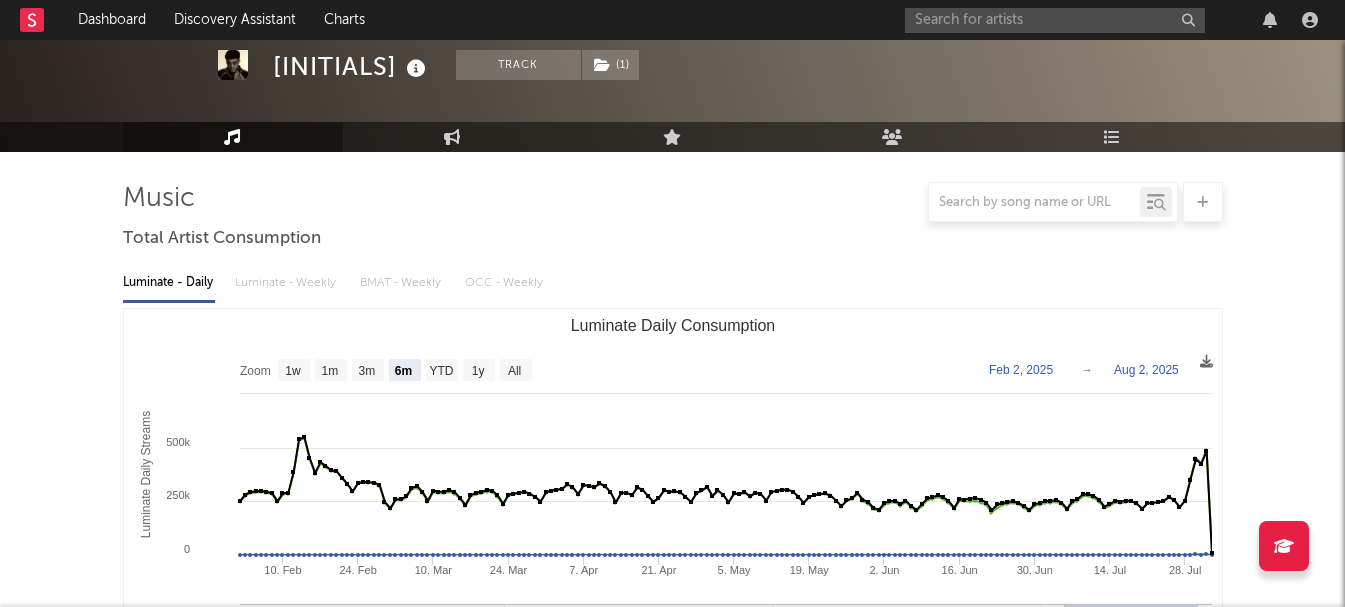 scroll, scrollTop: 300, scrollLeft: 0, axis: vertical 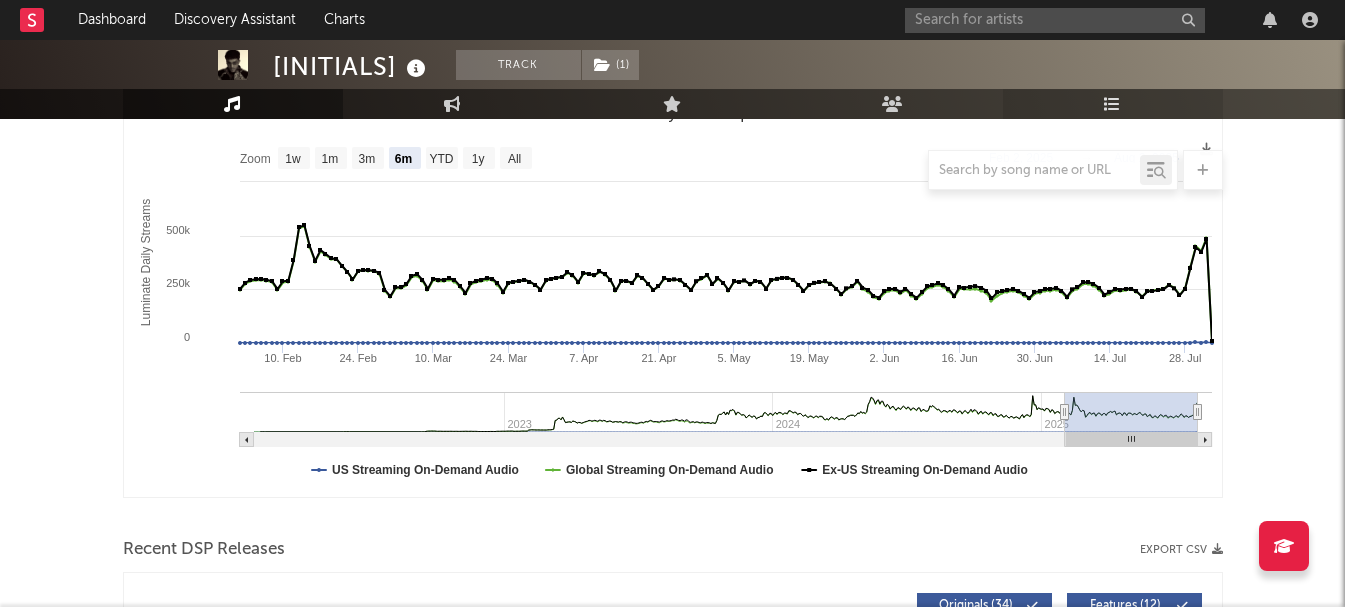 click on "Playlists/Charts" at bounding box center [1113, 104] 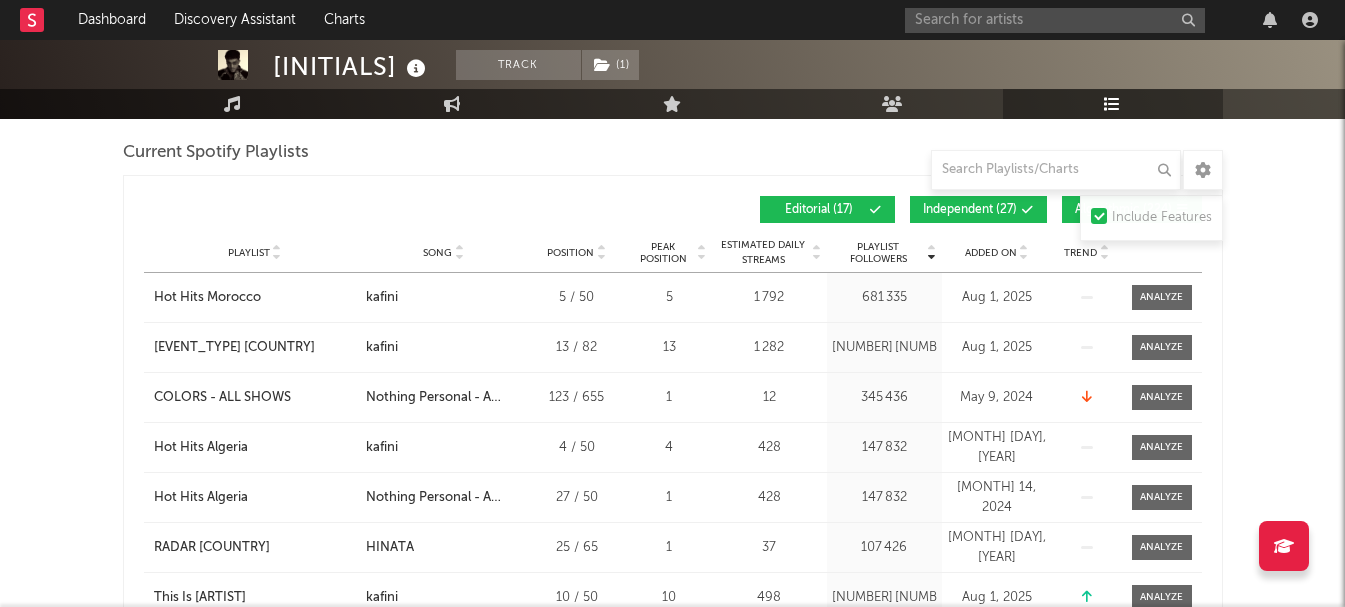 scroll, scrollTop: 539, scrollLeft: 0, axis: vertical 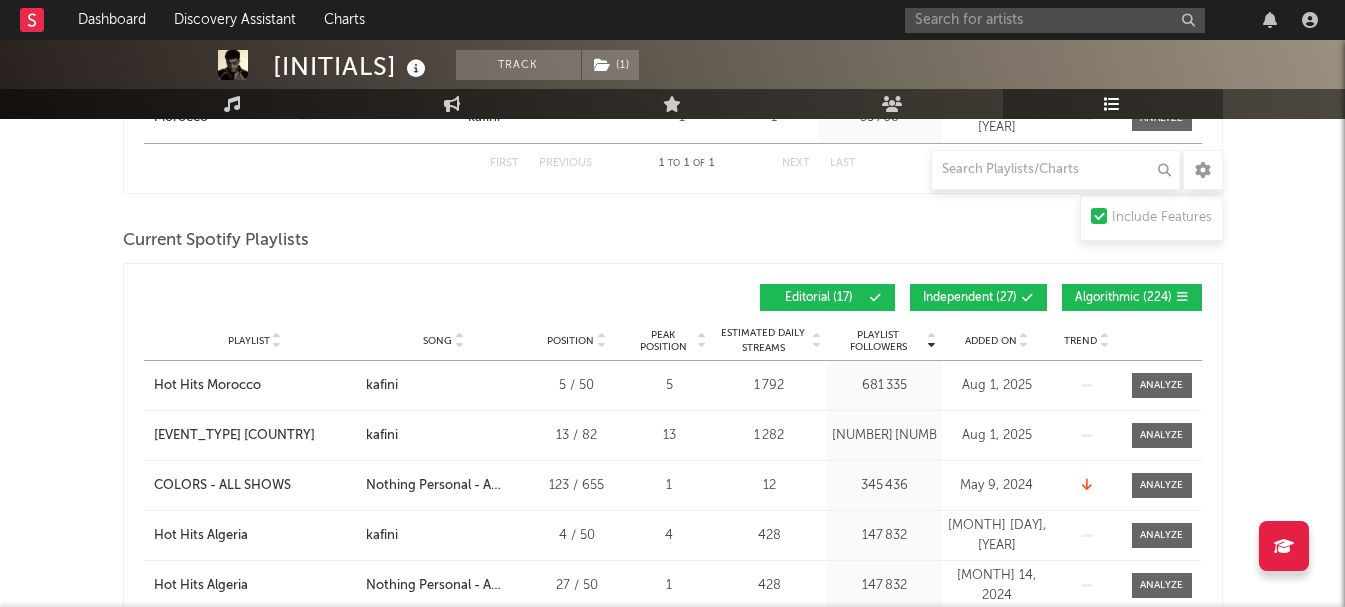 click on "Algorithmic   ( 224 )" at bounding box center [1132, 297] 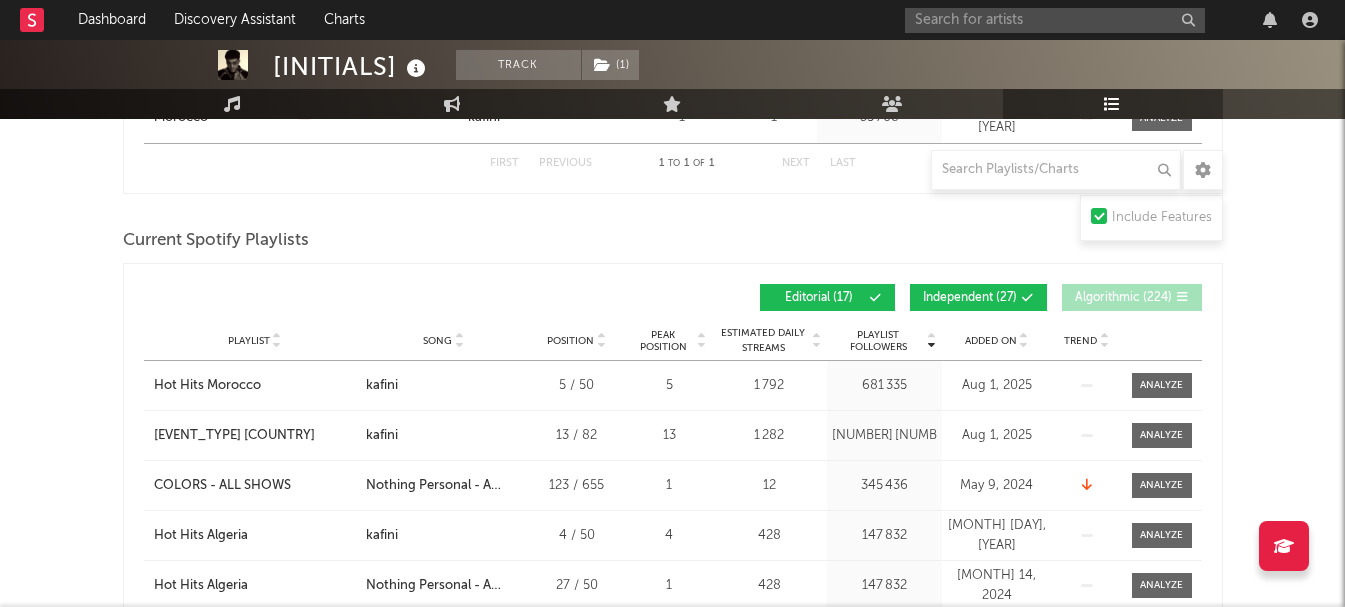 click on "Independent ( [NUMBER] )" at bounding box center (970, 298) 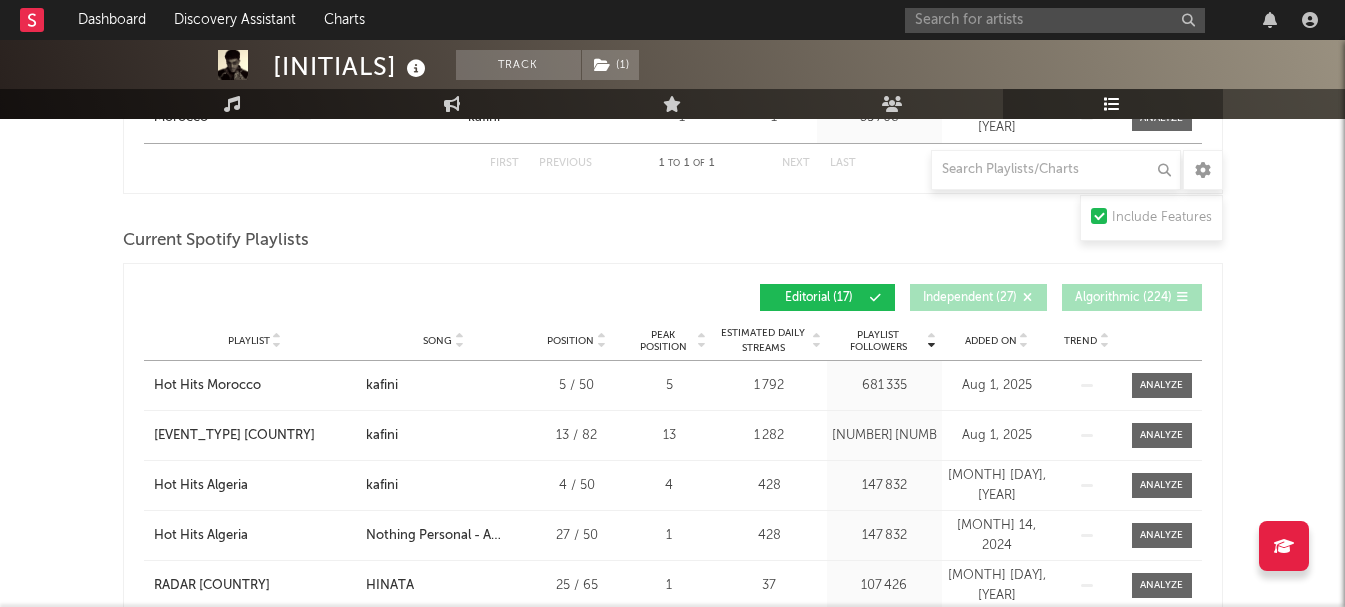 click on "Added On" at bounding box center [991, 341] 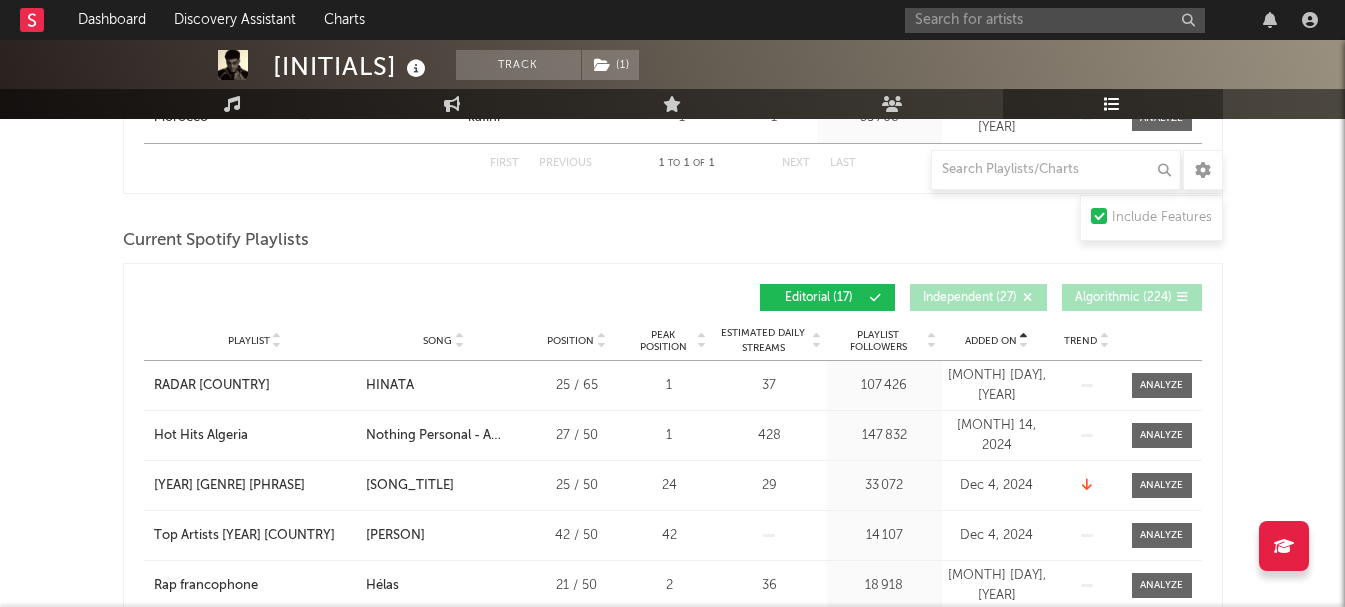 click on "Added On" at bounding box center [991, 341] 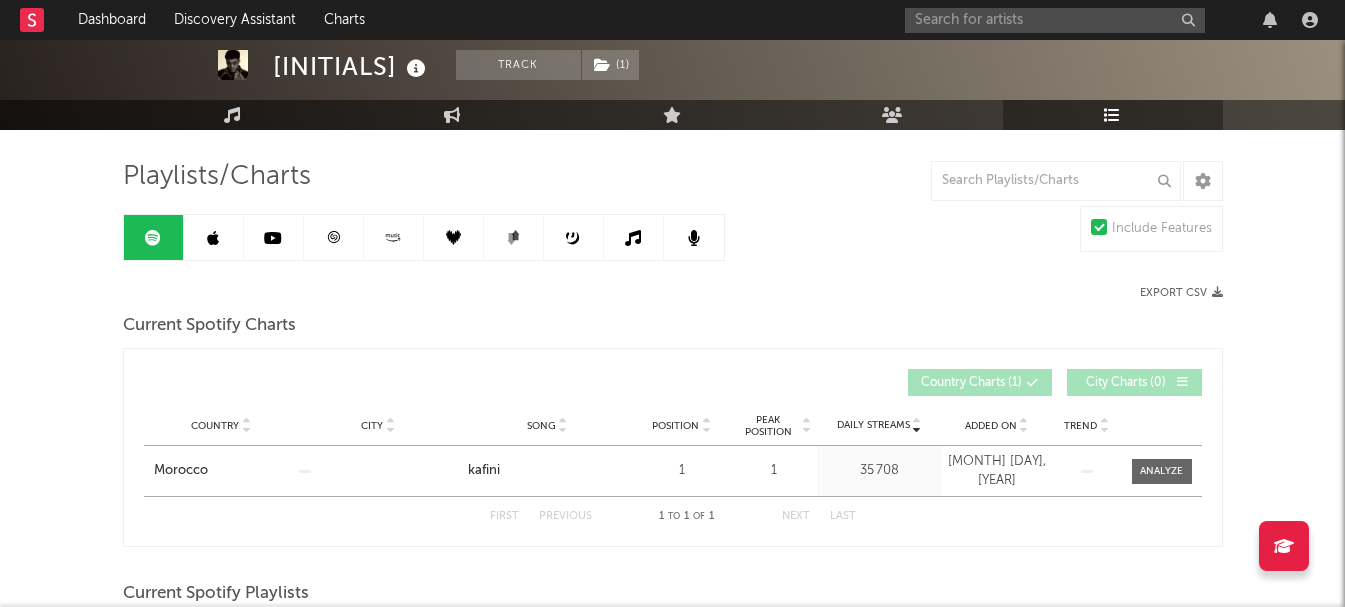 scroll, scrollTop: 63, scrollLeft: 0, axis: vertical 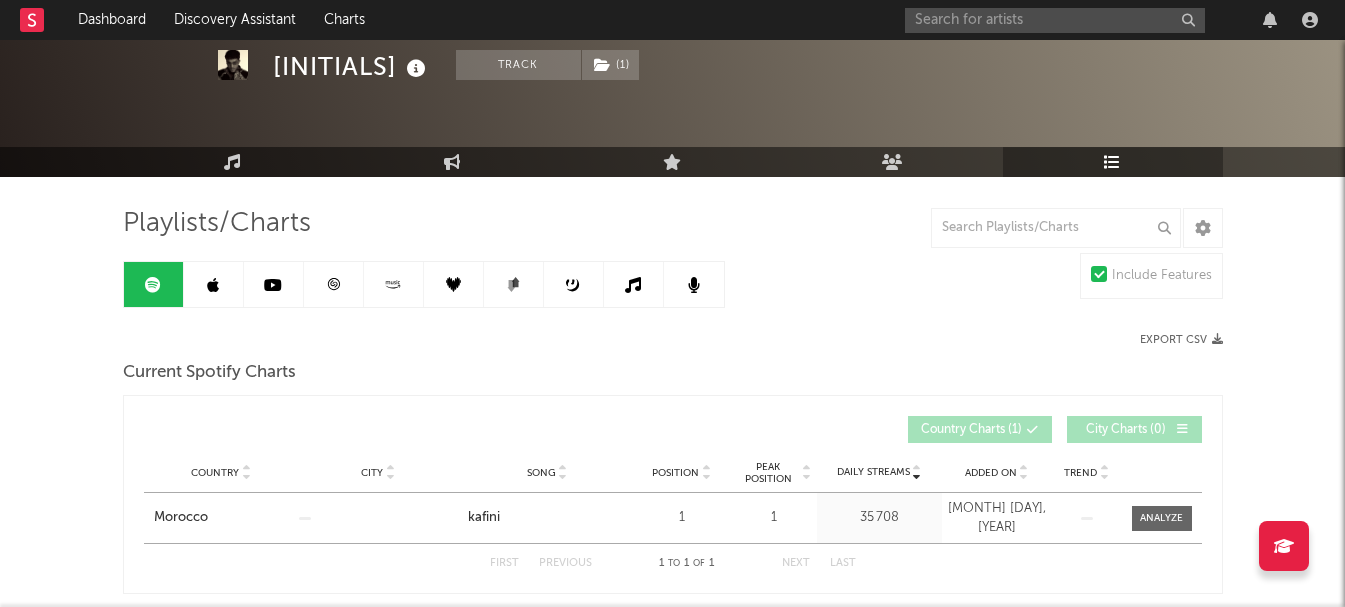click at bounding box center (213, 285) 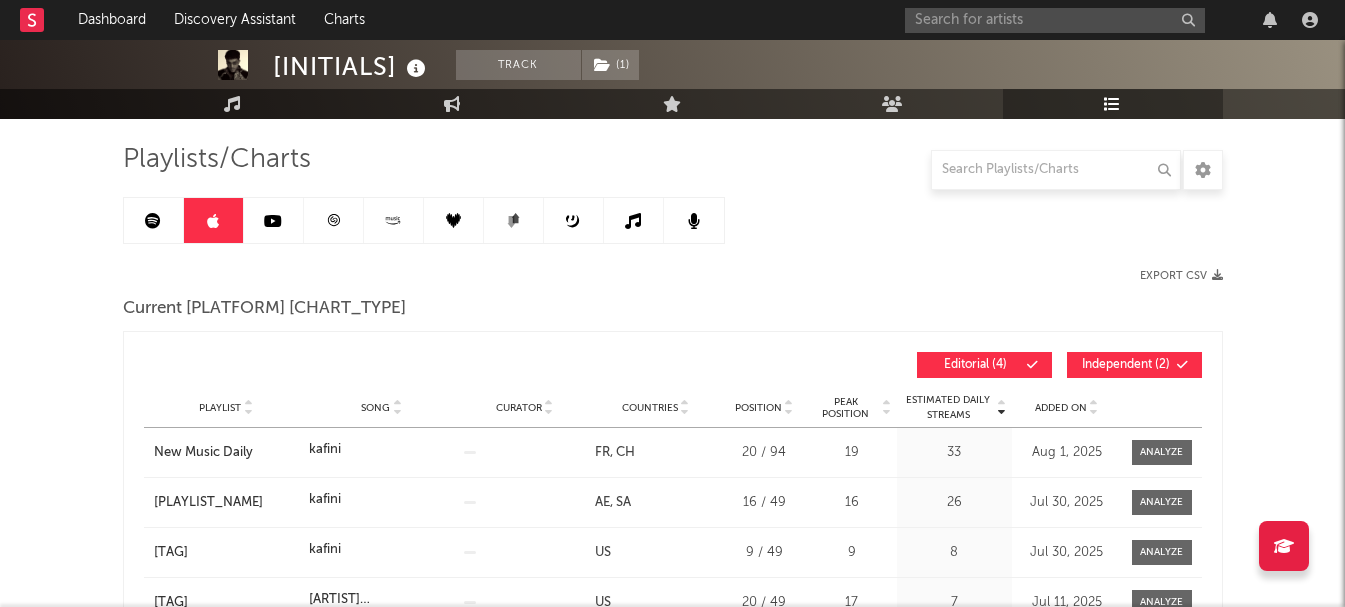 scroll, scrollTop: 163, scrollLeft: 0, axis: vertical 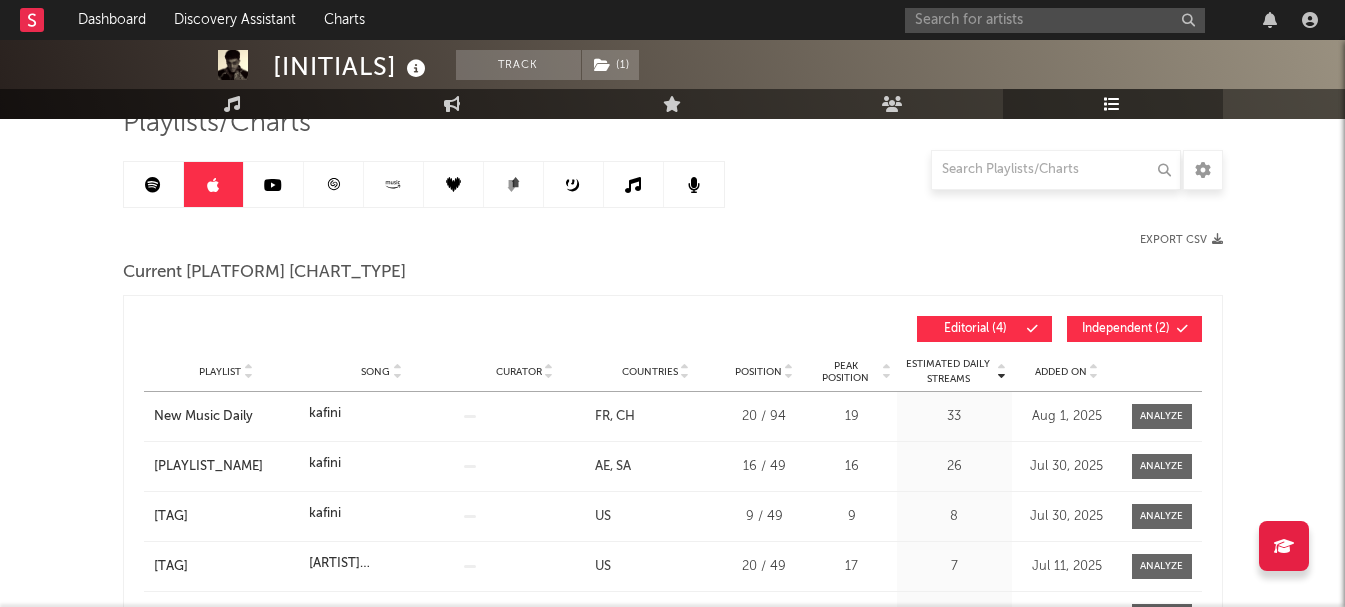 click on "[COMPANY] ([NUMBER])" at bounding box center [1134, 329] 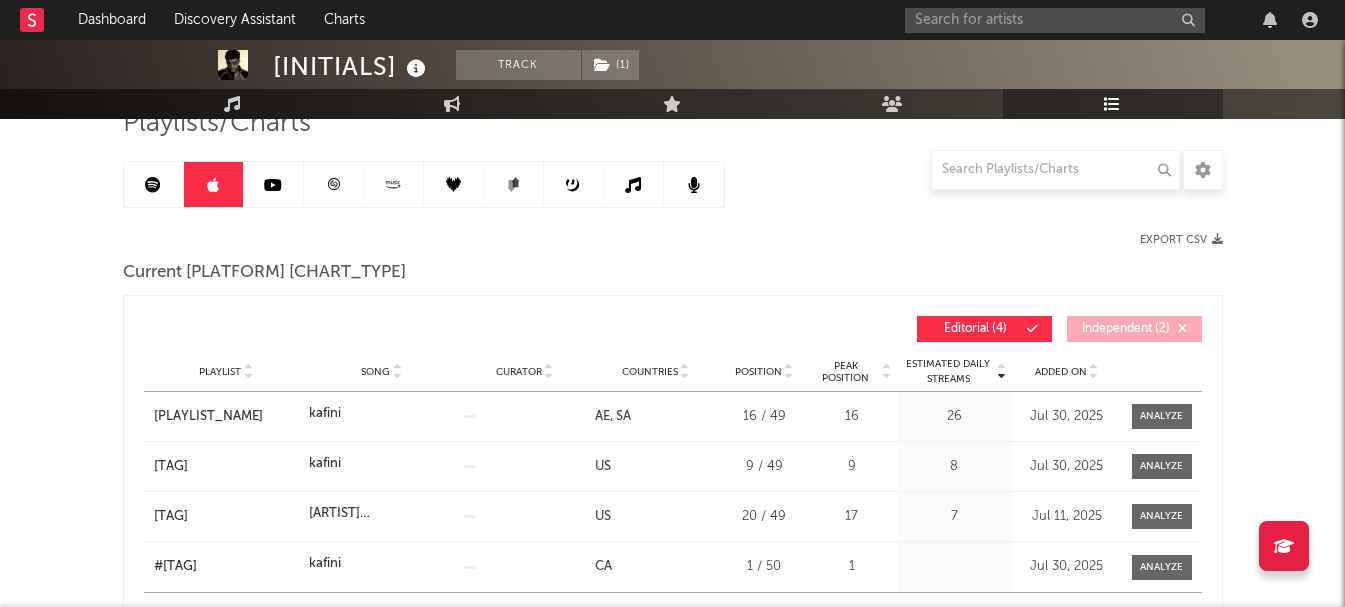 click on "Added On" at bounding box center [1061, 372] 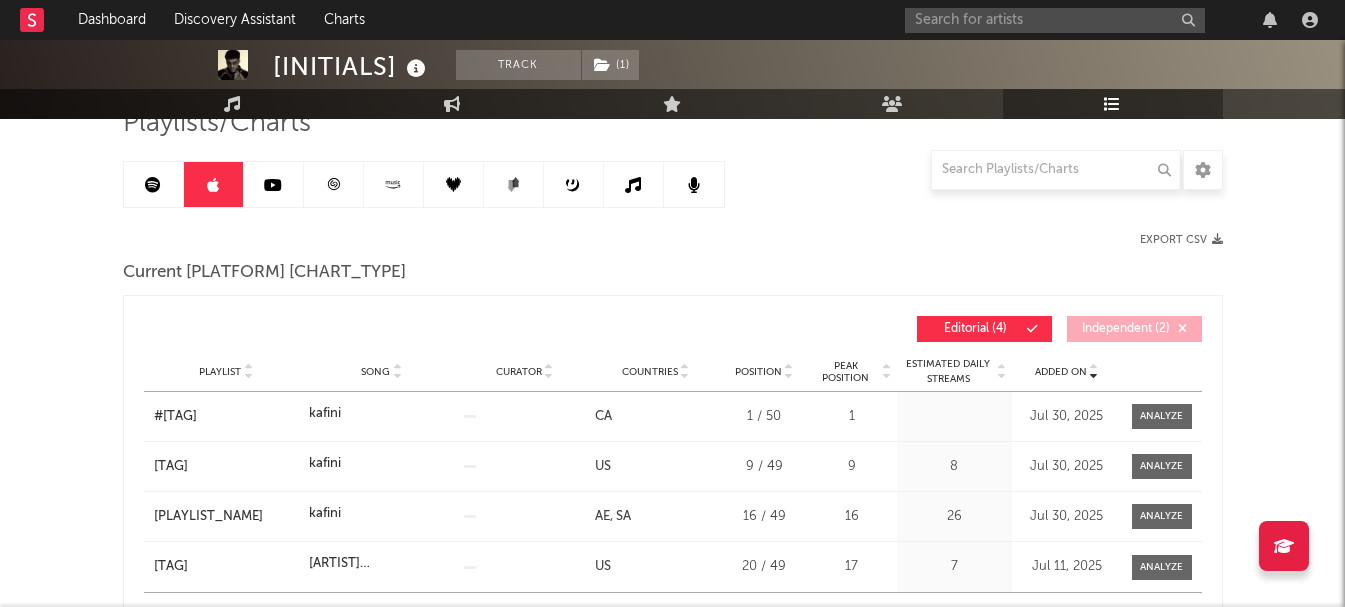 click on "Added On" at bounding box center [1061, 372] 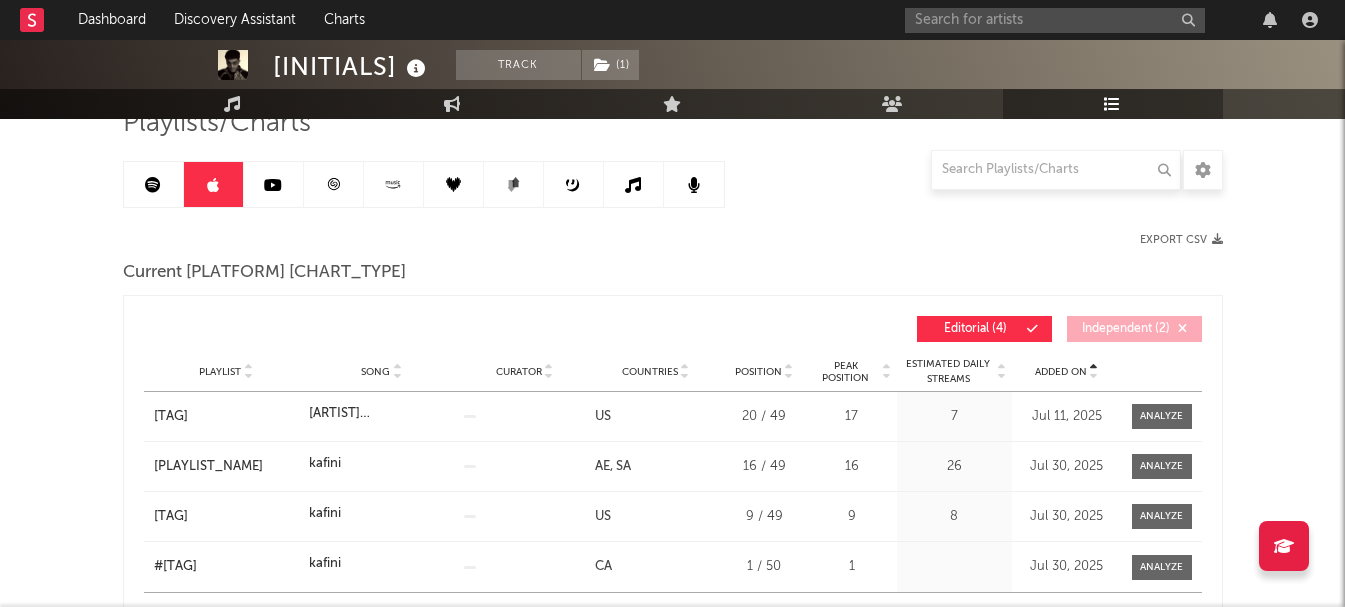 click on "Added On" at bounding box center [1061, 372] 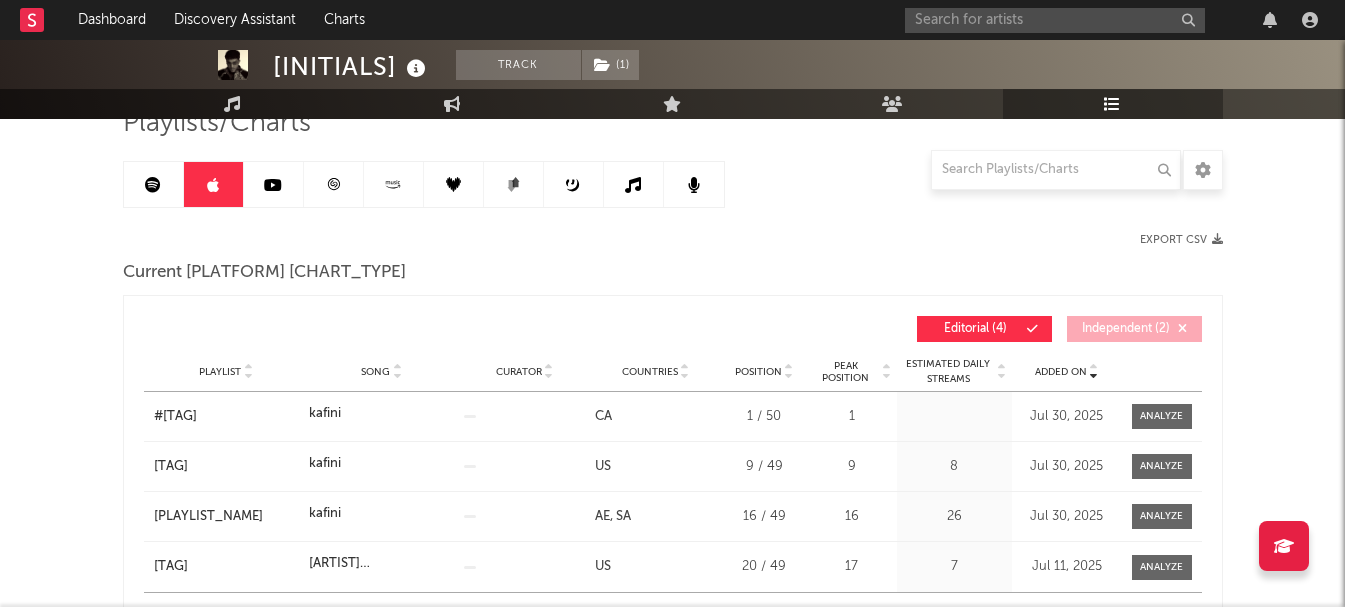 click at bounding box center [153, 185] 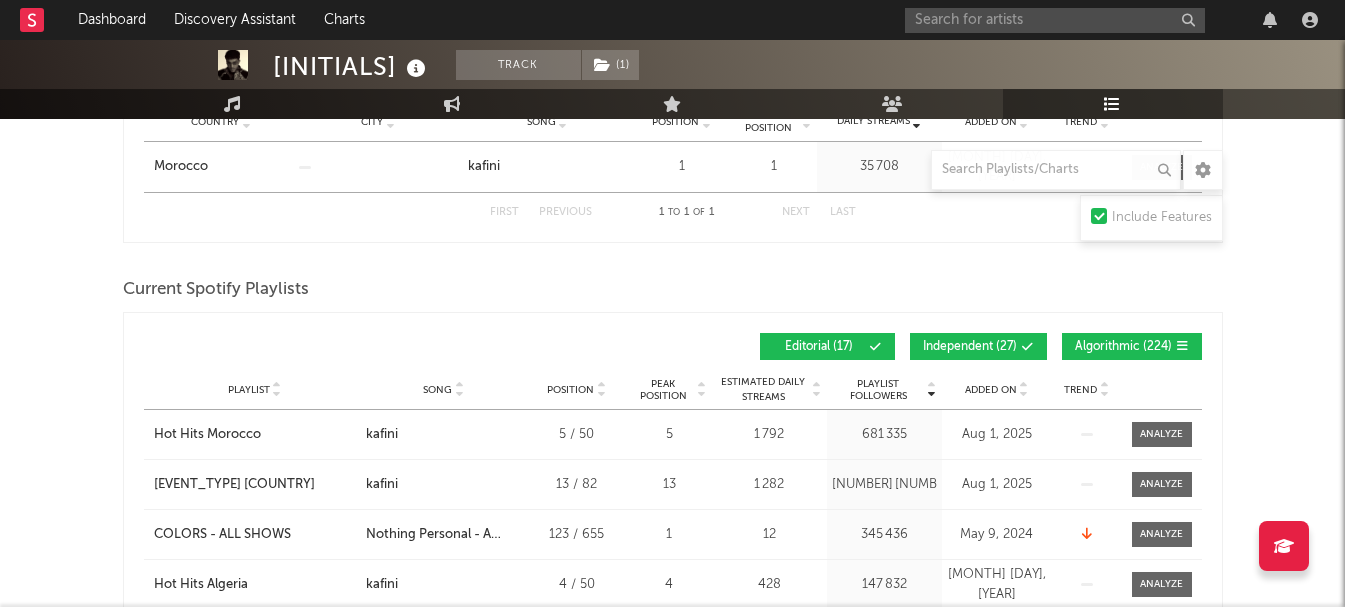 scroll, scrollTop: 463, scrollLeft: 0, axis: vertical 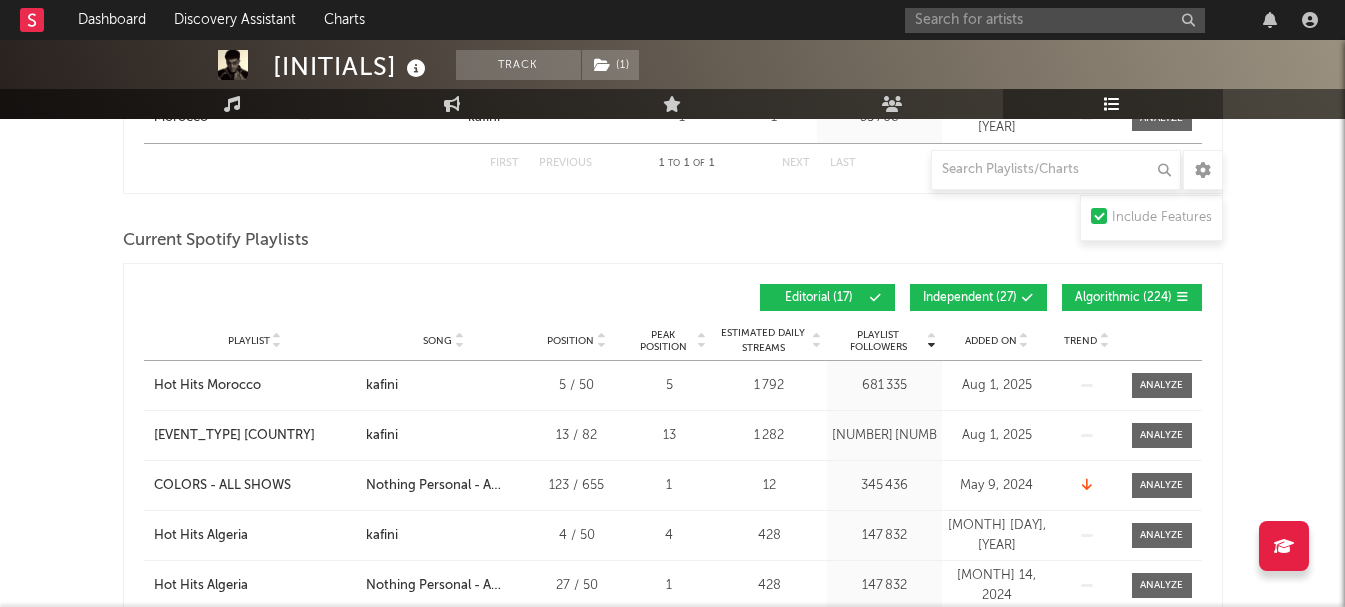 click on "Independent ( [NUMBER] )" at bounding box center [970, 298] 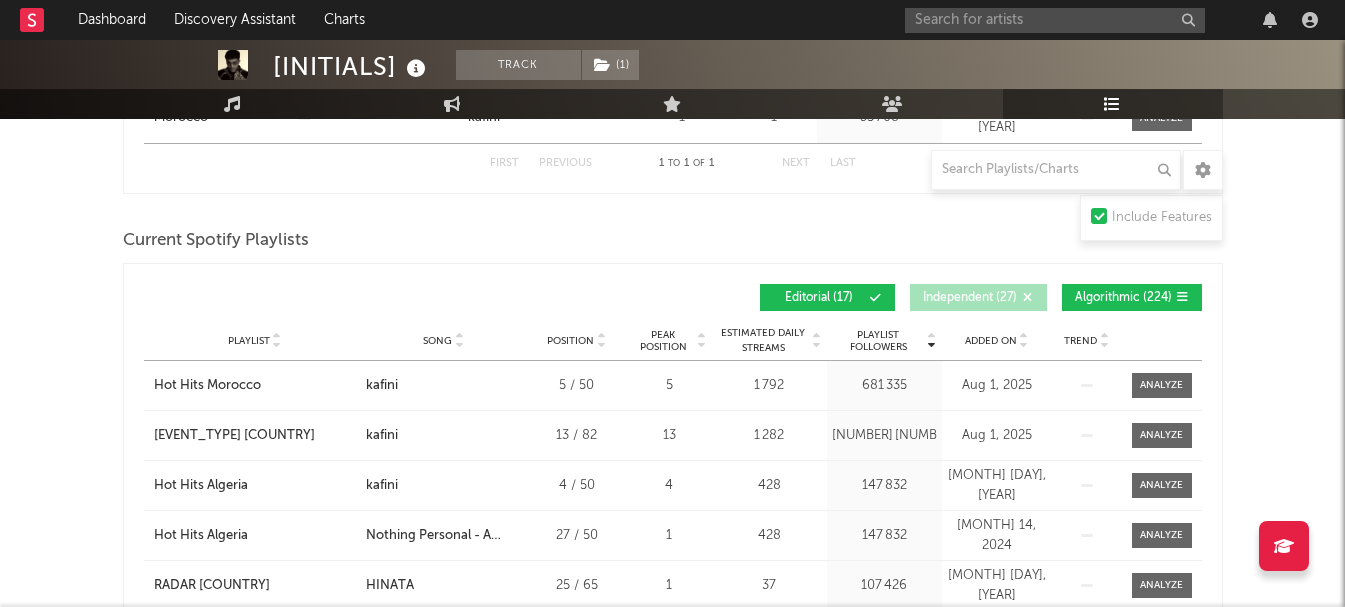 click on "Algorithmic   ( 224 )" at bounding box center [1123, 298] 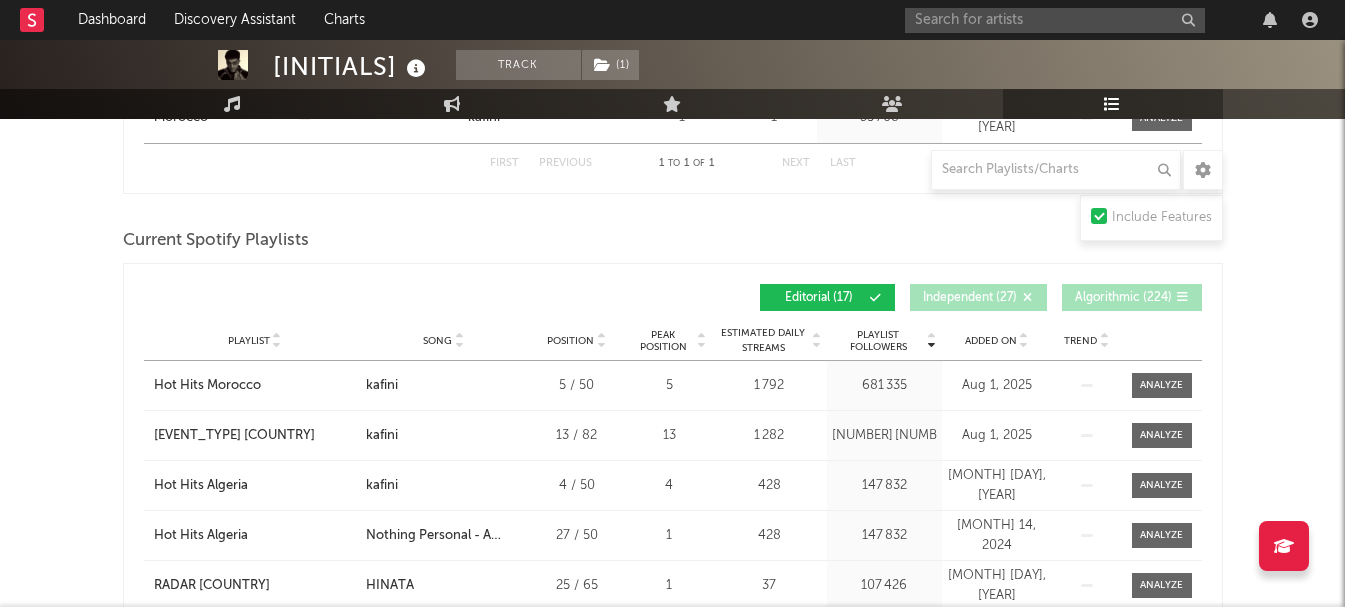 click on "Playlist City Song Position Peak Position Estimated Daily Streams Playlist Followers Daily Streams Added On Exited On Trend" at bounding box center (673, 341) 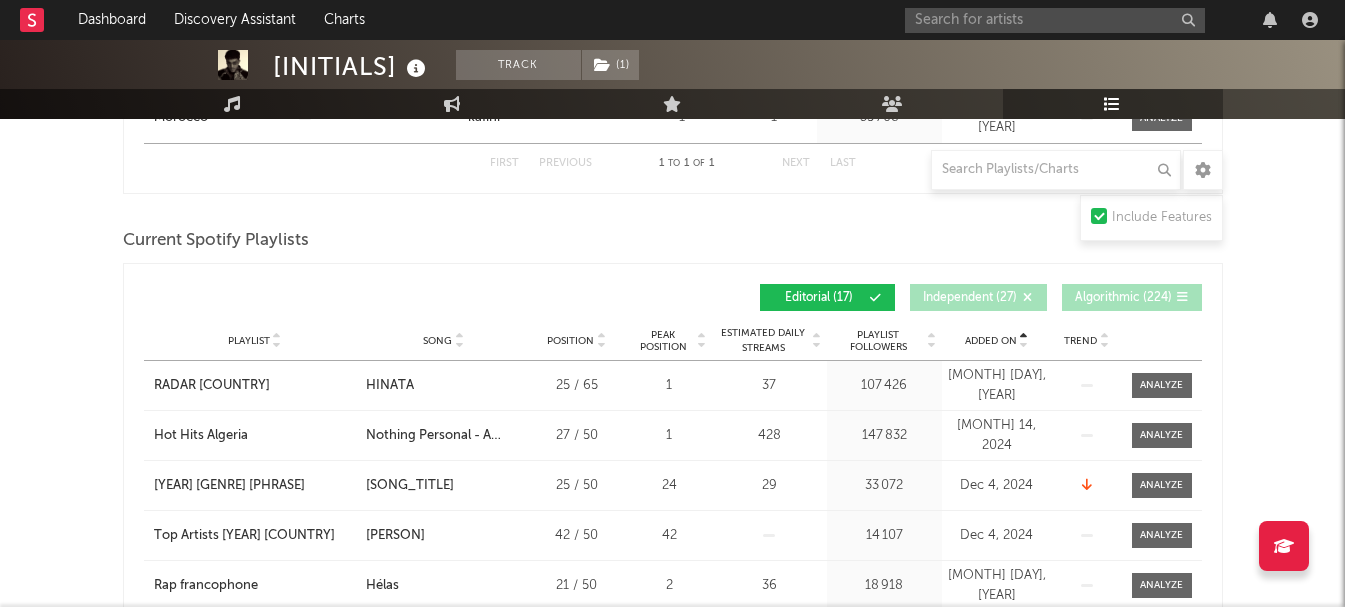 click on "Added On" at bounding box center [991, 341] 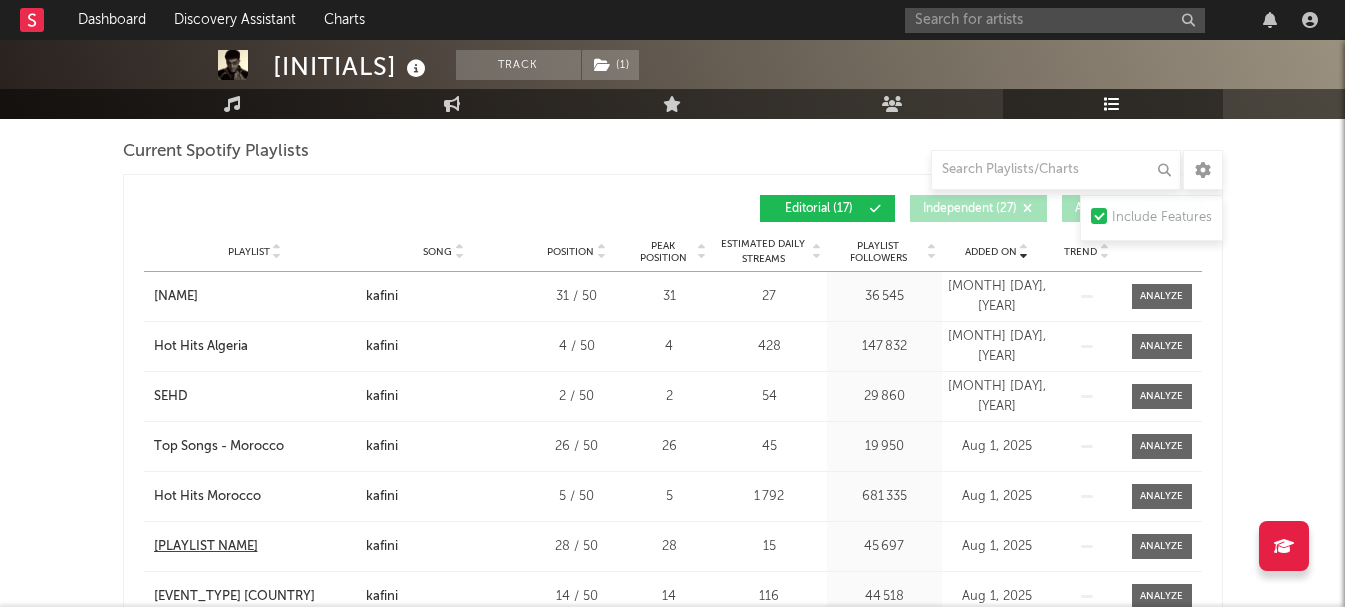 scroll, scrollTop: 563, scrollLeft: 0, axis: vertical 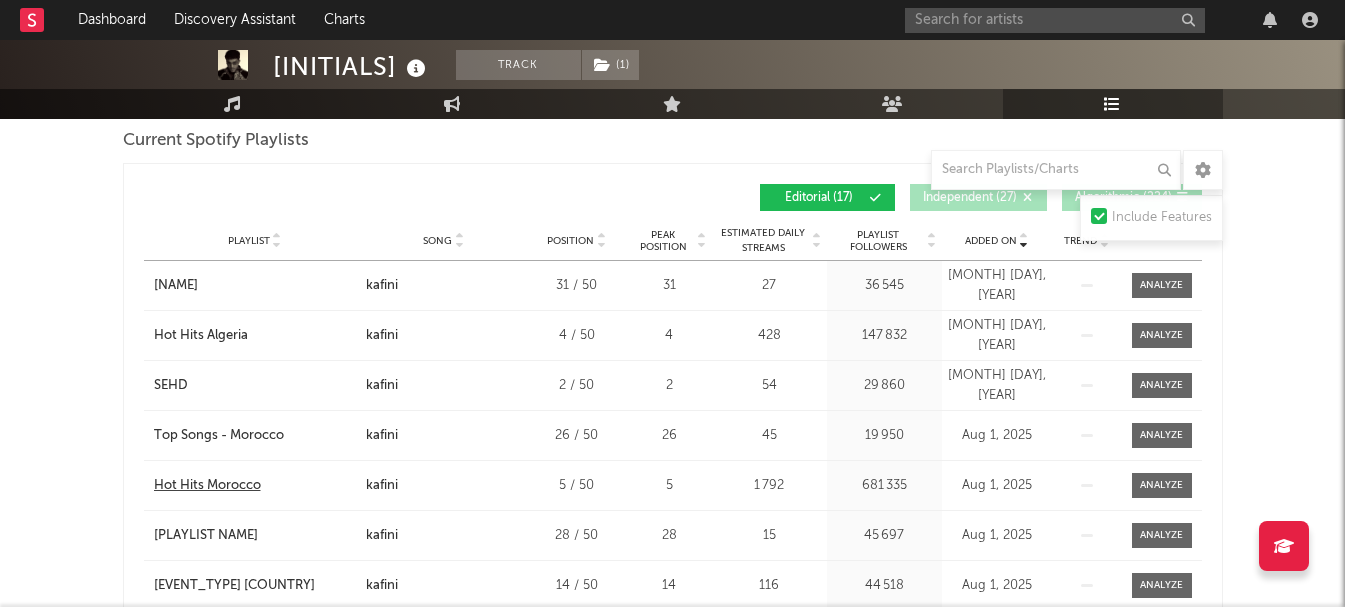 click on "Hot Hits Morocco" at bounding box center (207, 486) 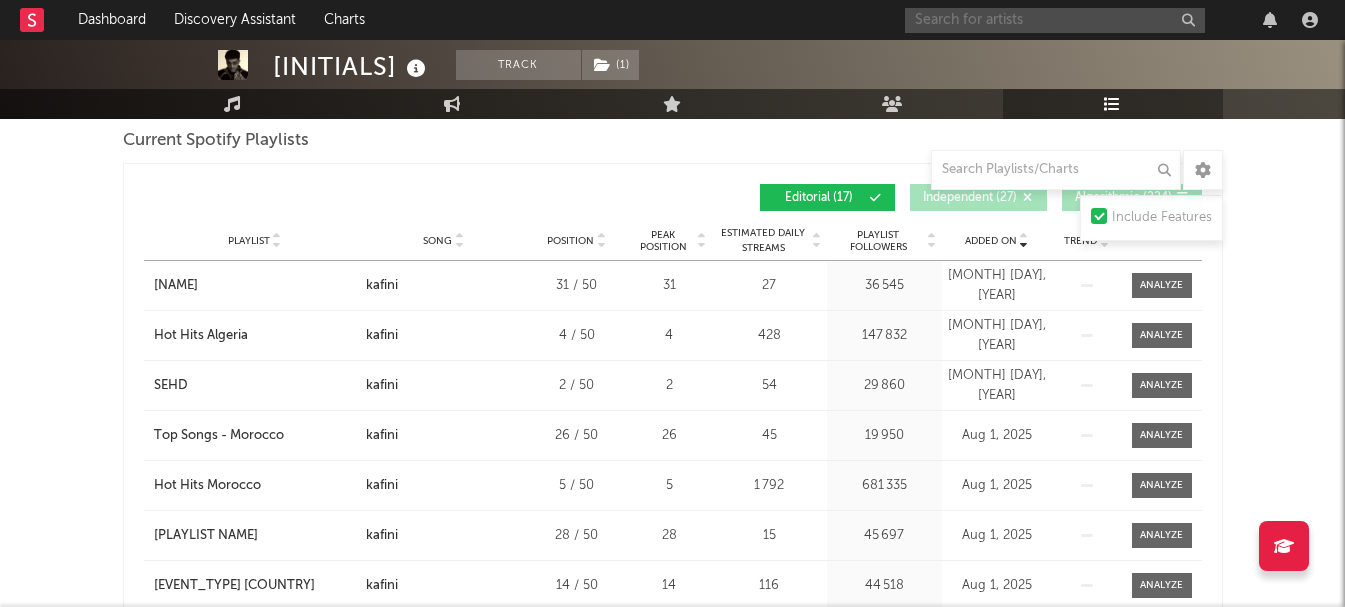 click at bounding box center [1055, 20] 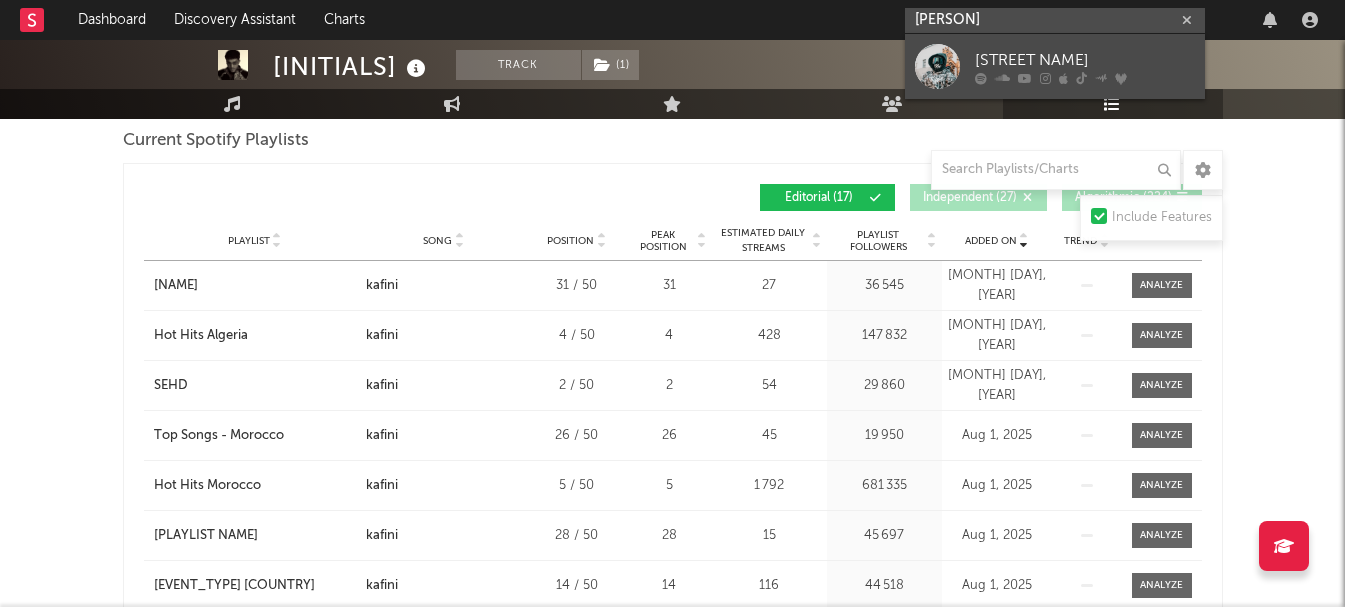 type on "[PERSON]" 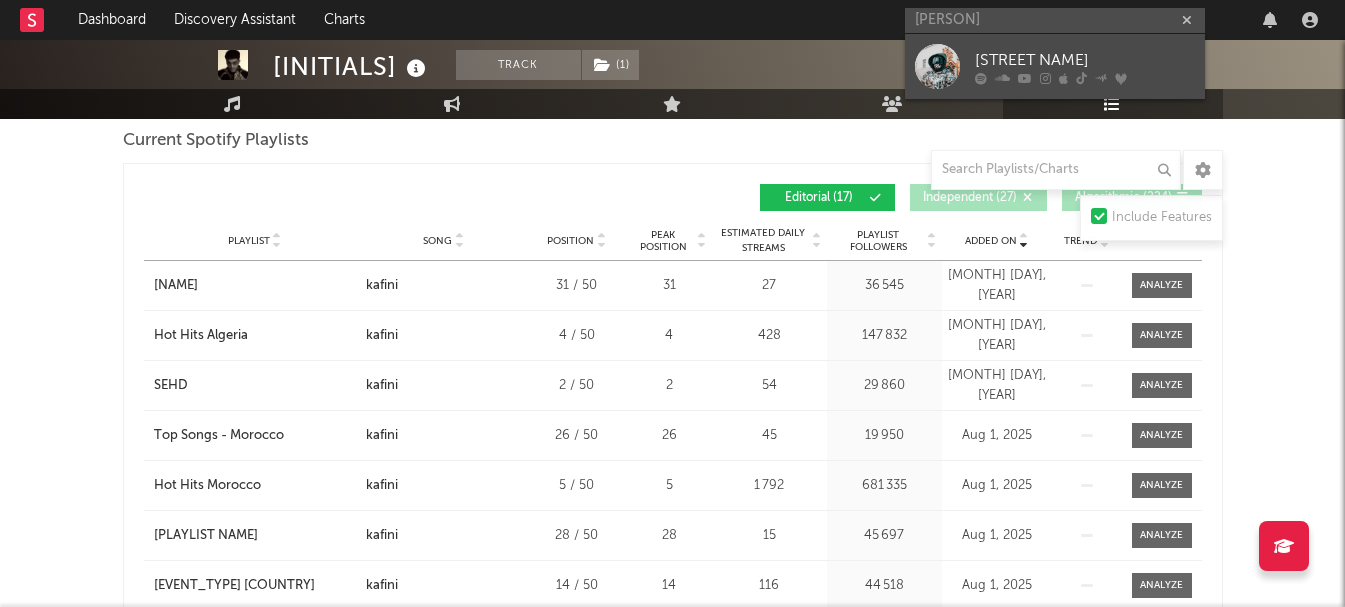 click on "[STREET NAME]" at bounding box center [1055, 66] 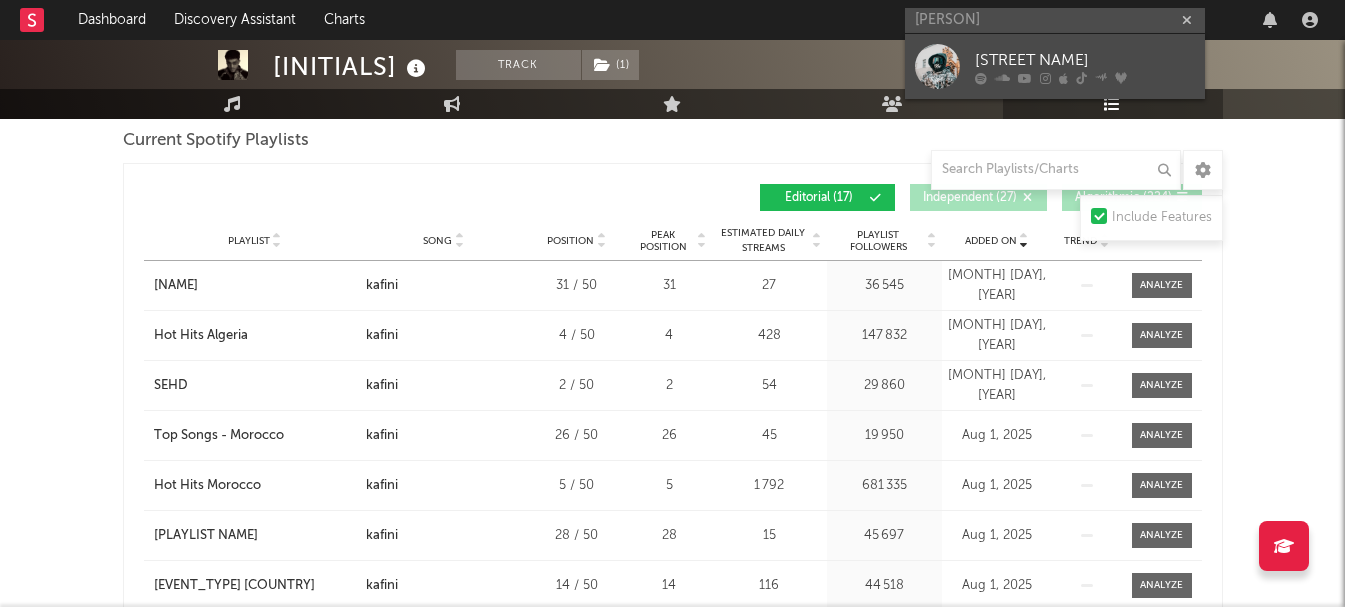 type 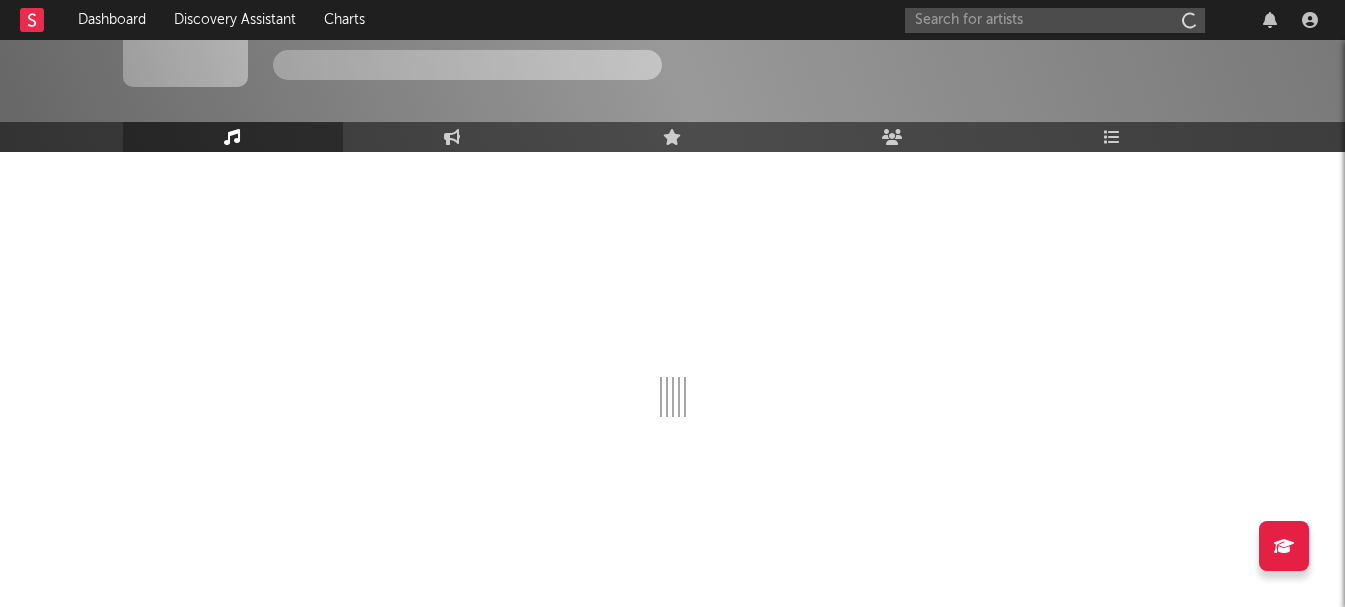 scroll, scrollTop: 88, scrollLeft: 0, axis: vertical 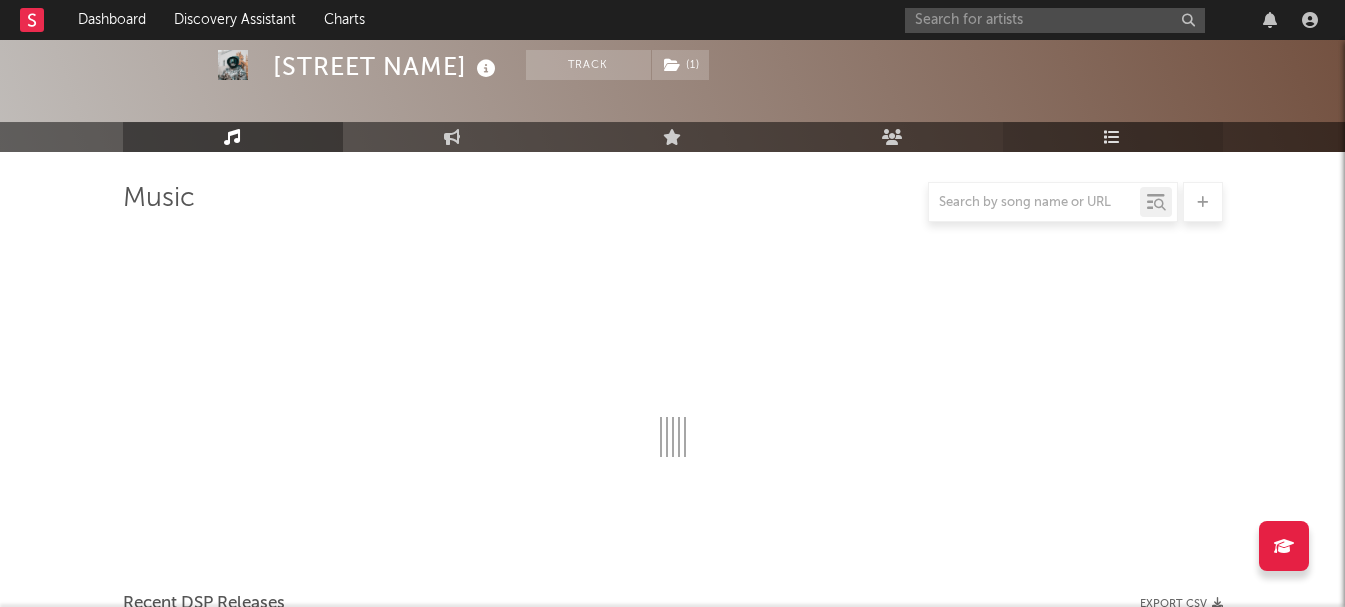 click on "Playlists/Charts" at bounding box center [1113, 137] 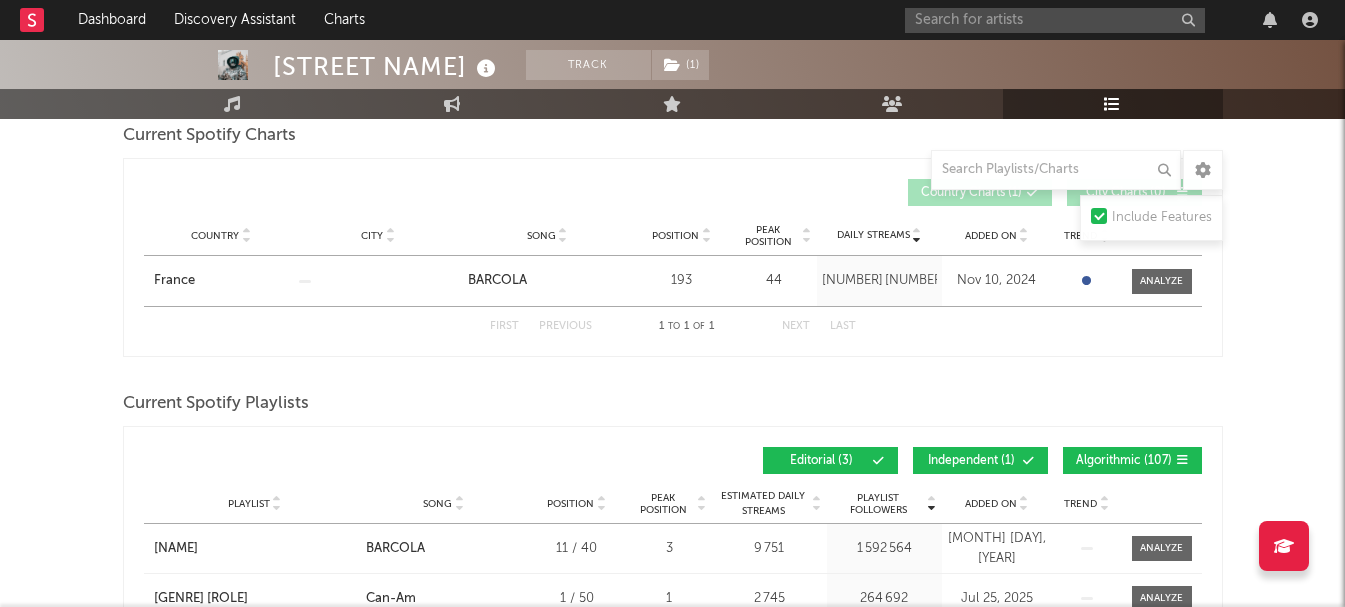 scroll, scrollTop: 500, scrollLeft: 0, axis: vertical 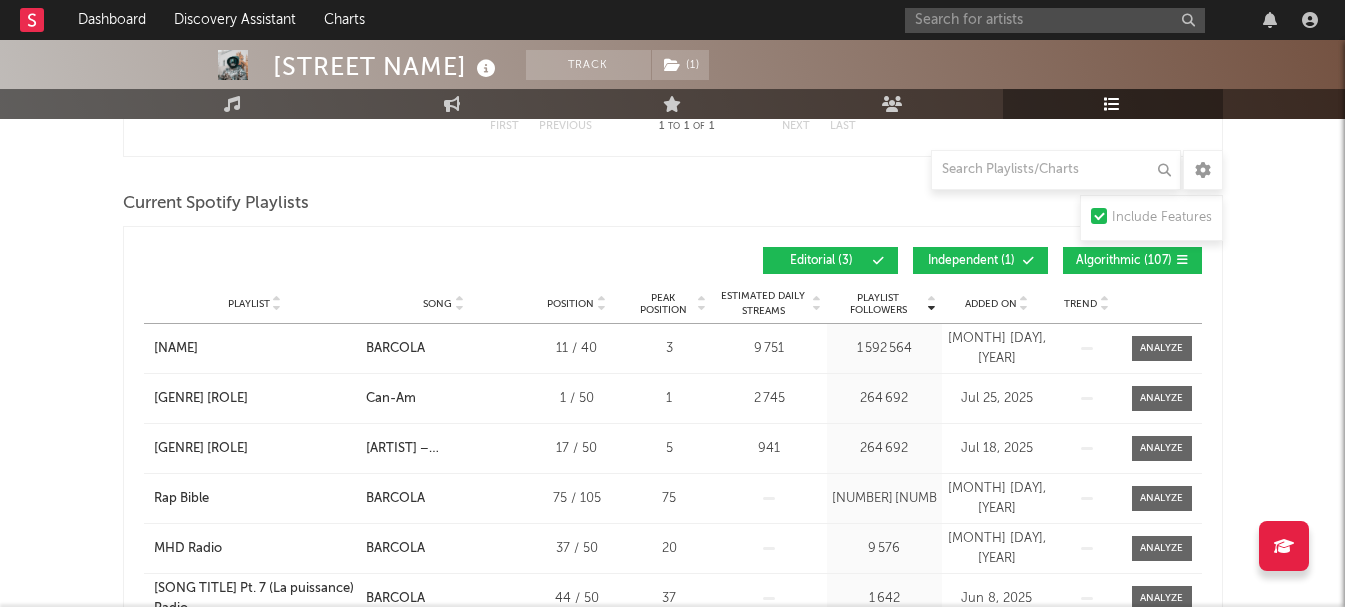 click on "[COMPANY] ([NUMBER])" at bounding box center (972, 261) 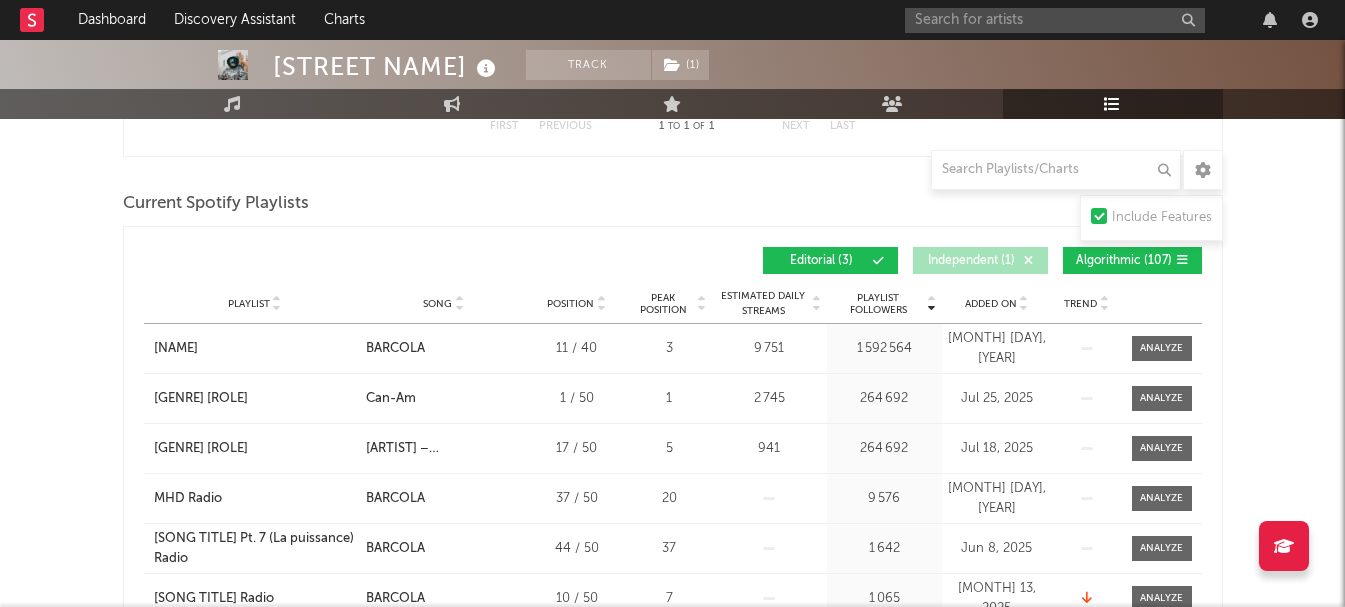 click on "[ROLE] ([NUMBER])" at bounding box center [1124, 261] 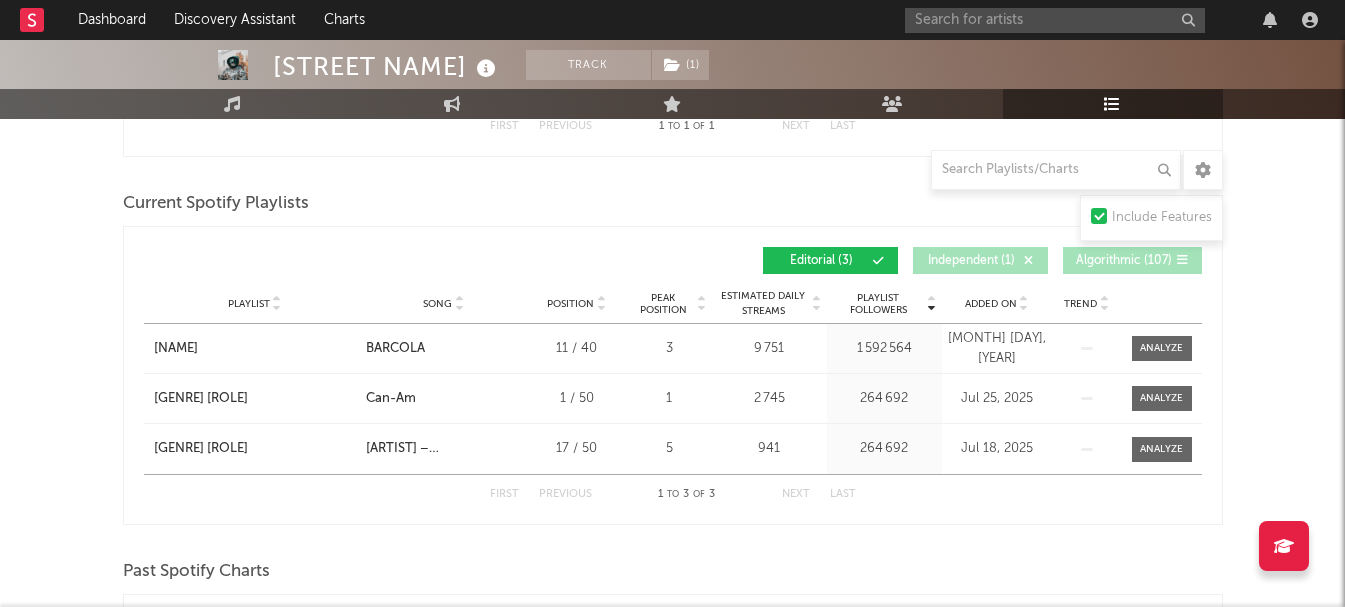 click on "Added On" at bounding box center (991, 304) 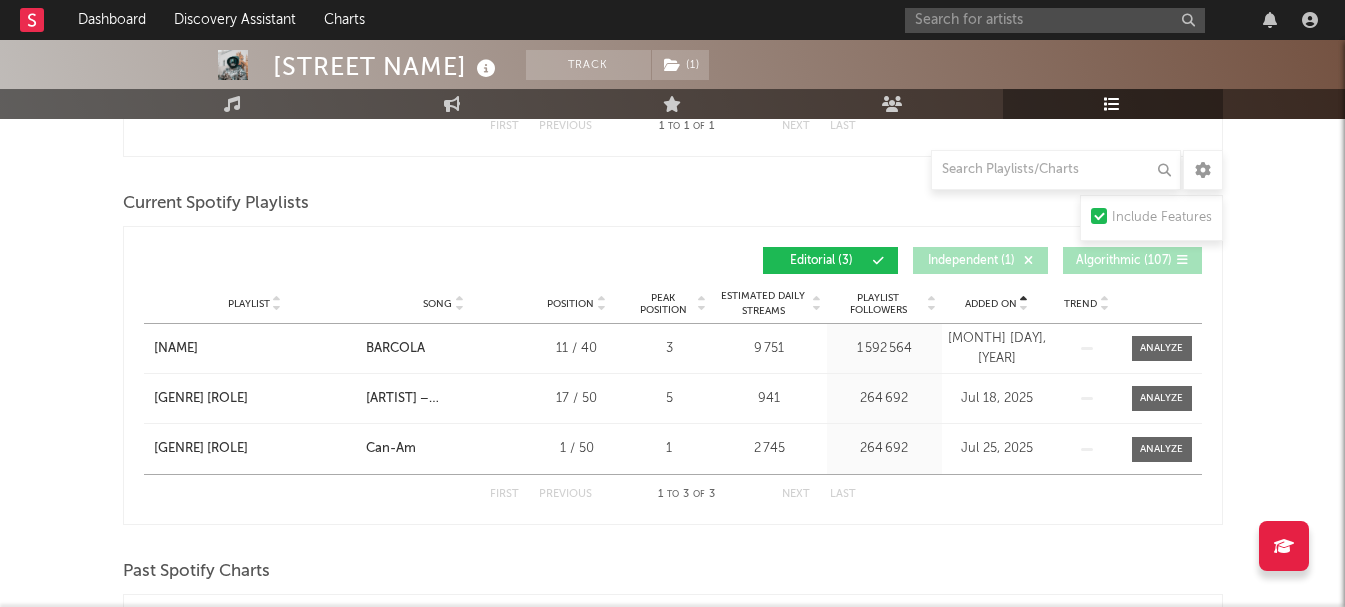 click on "Added On" at bounding box center [991, 304] 